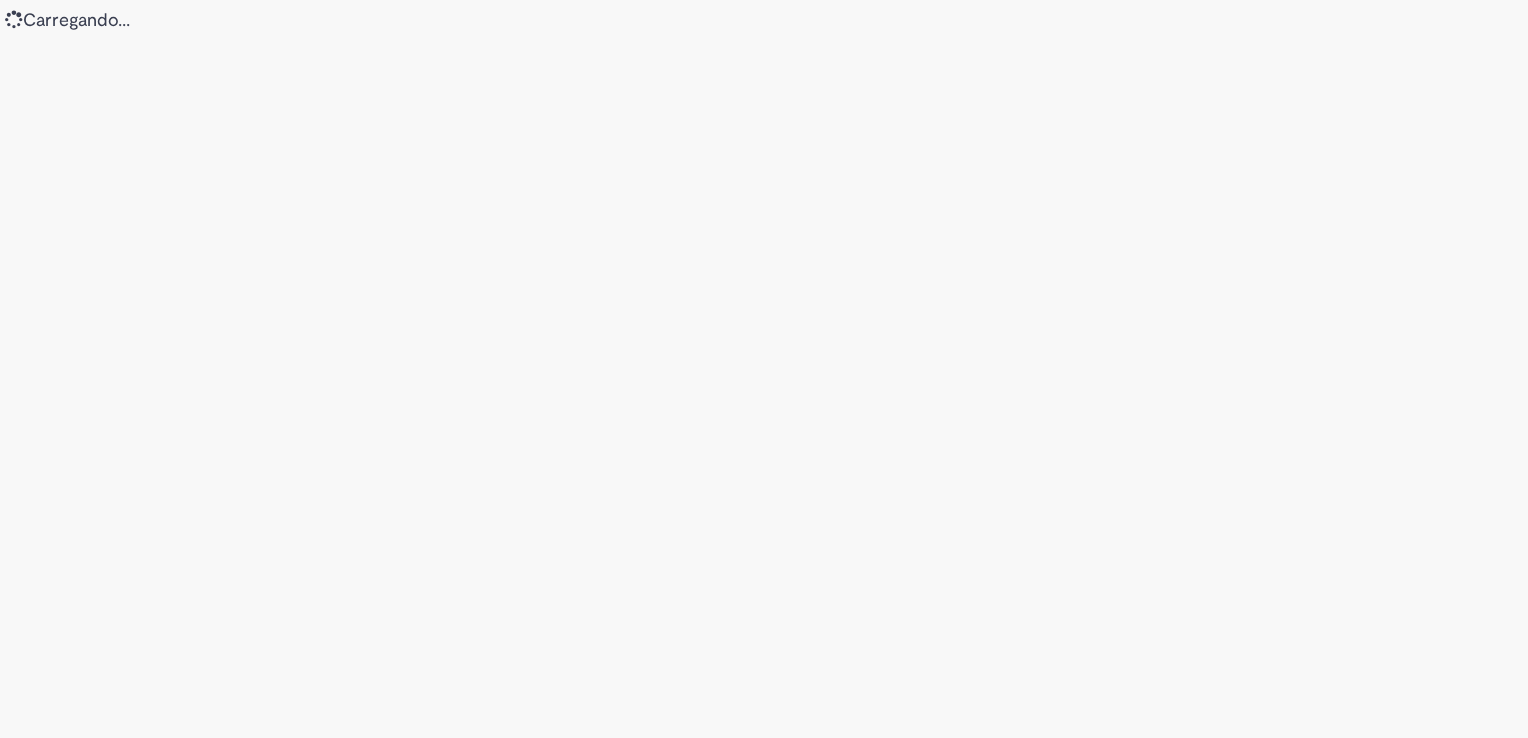 scroll, scrollTop: 0, scrollLeft: 0, axis: both 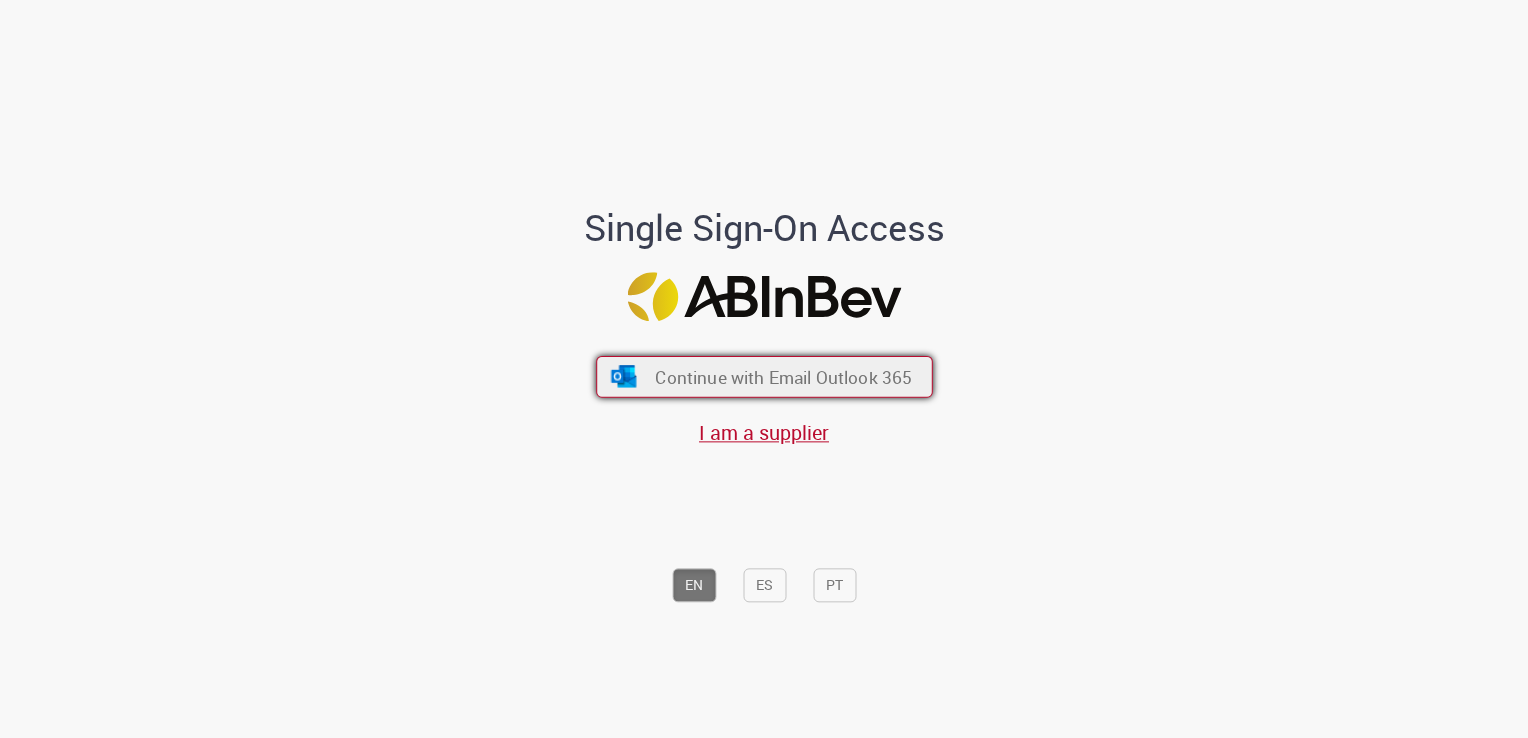 click on "Continue with Email Outlook 365" at bounding box center (764, 377) 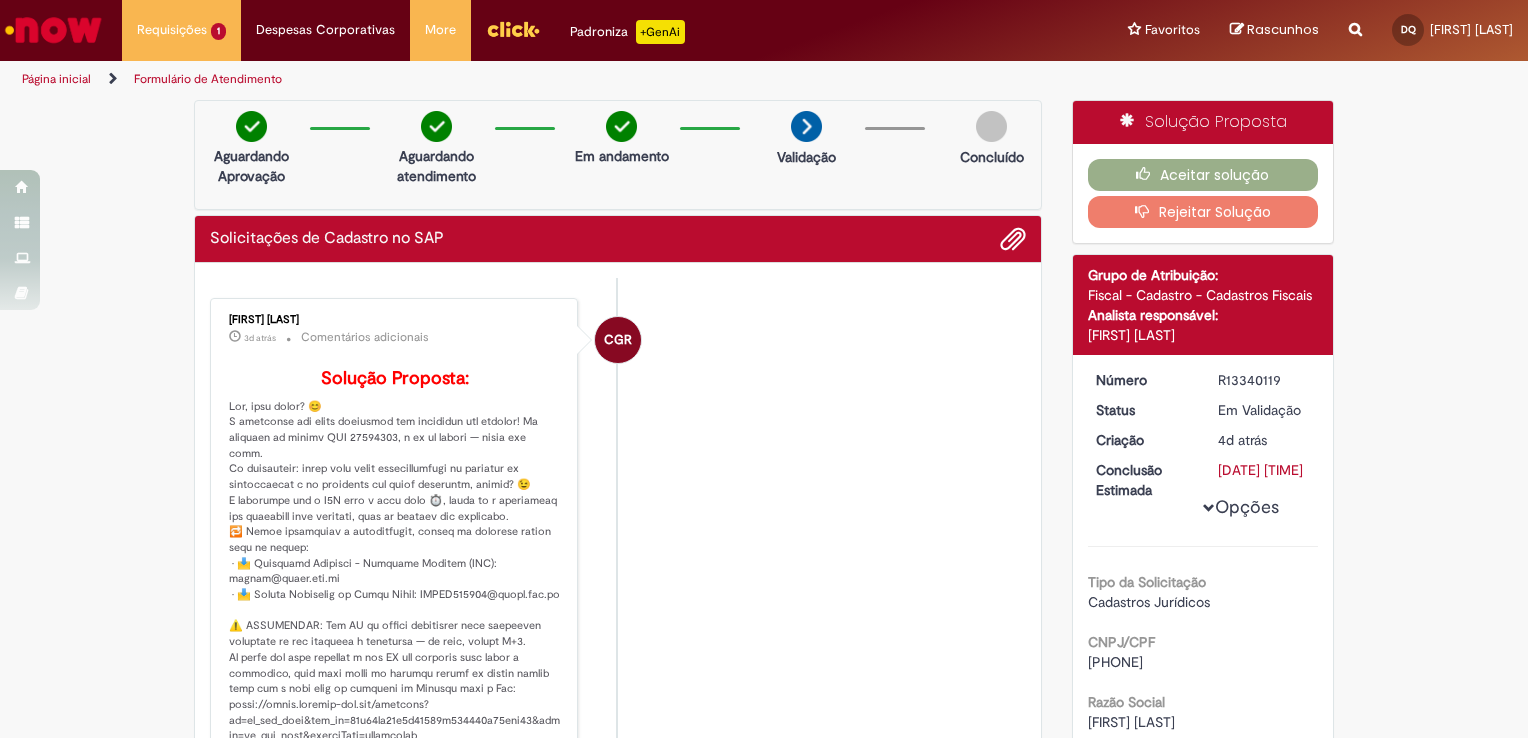 scroll, scrollTop: 0, scrollLeft: 0, axis: both 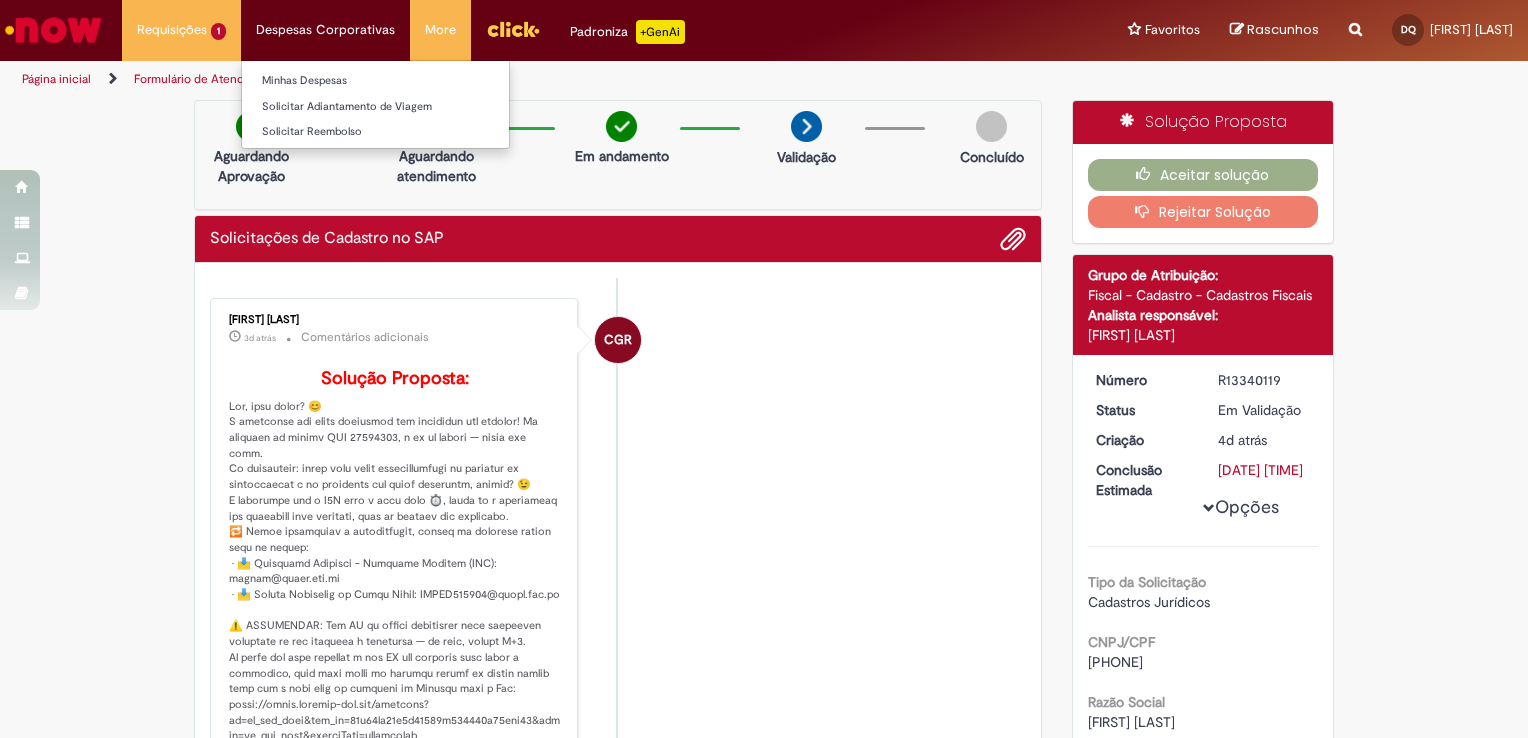 click on "Despesas Corporativas
Minhas Despesas
Solicitar Adiantamento de Viagem
Solicitar Reembolso" at bounding box center [181, 30] 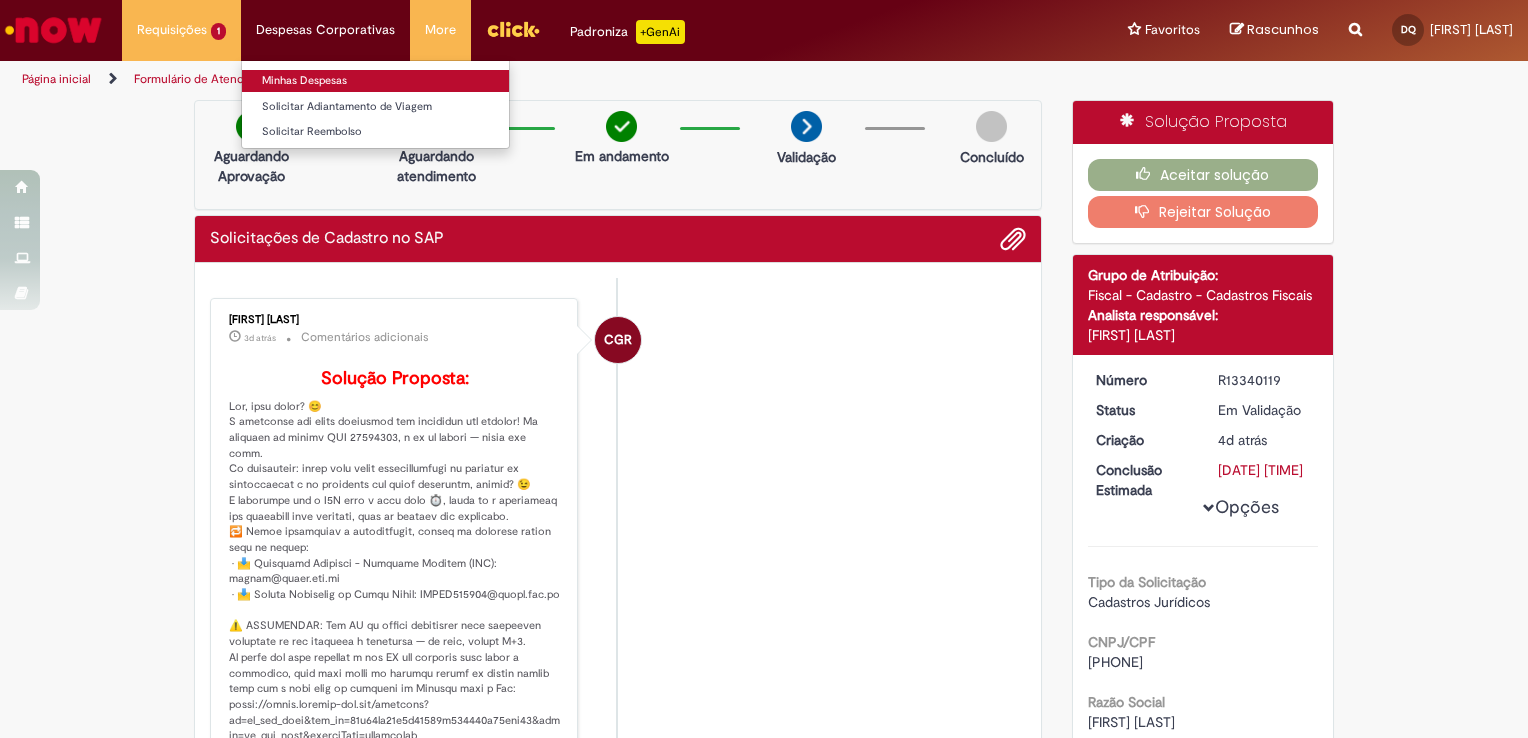 click on "Minhas Despesas" at bounding box center (375, 81) 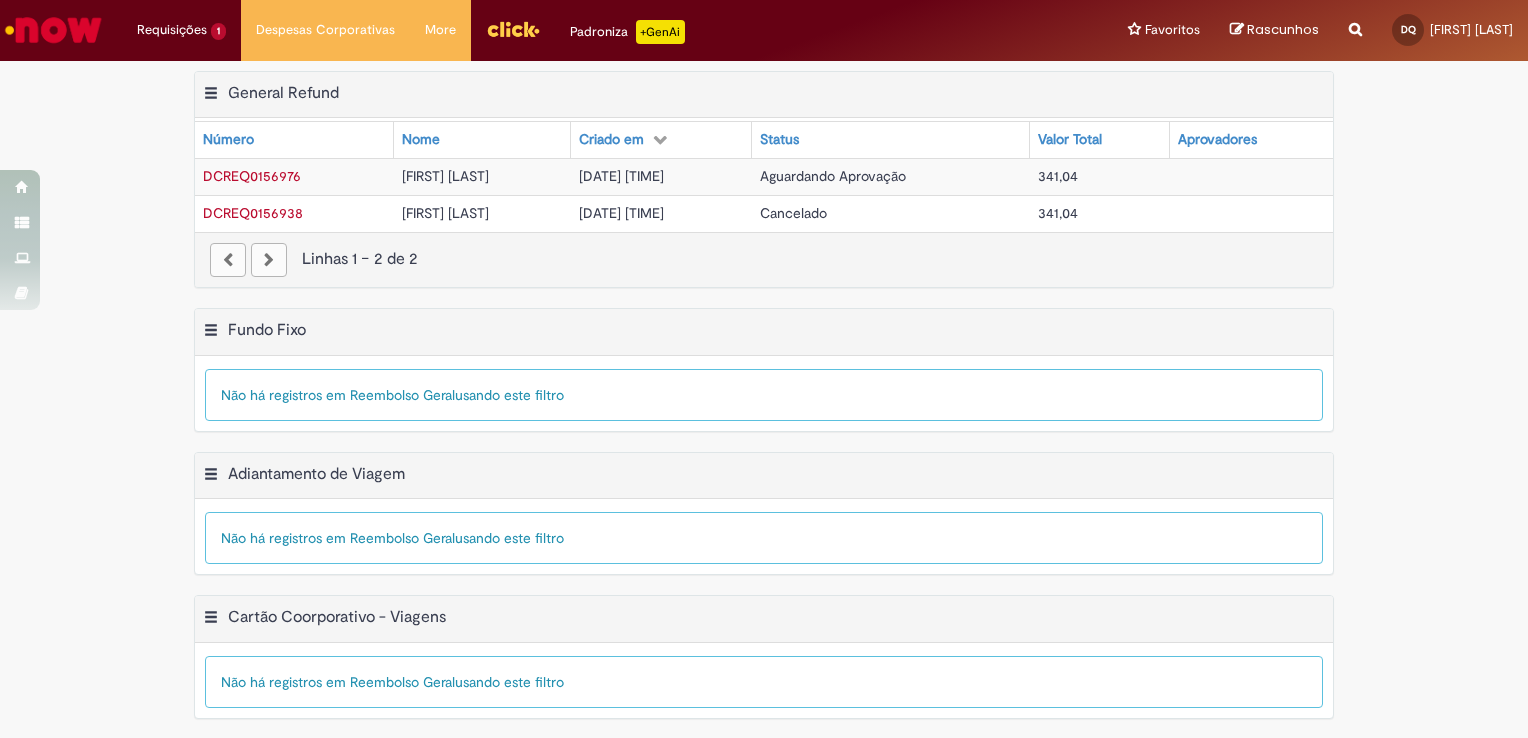 click on "DCREQ0156976" at bounding box center (252, 176) 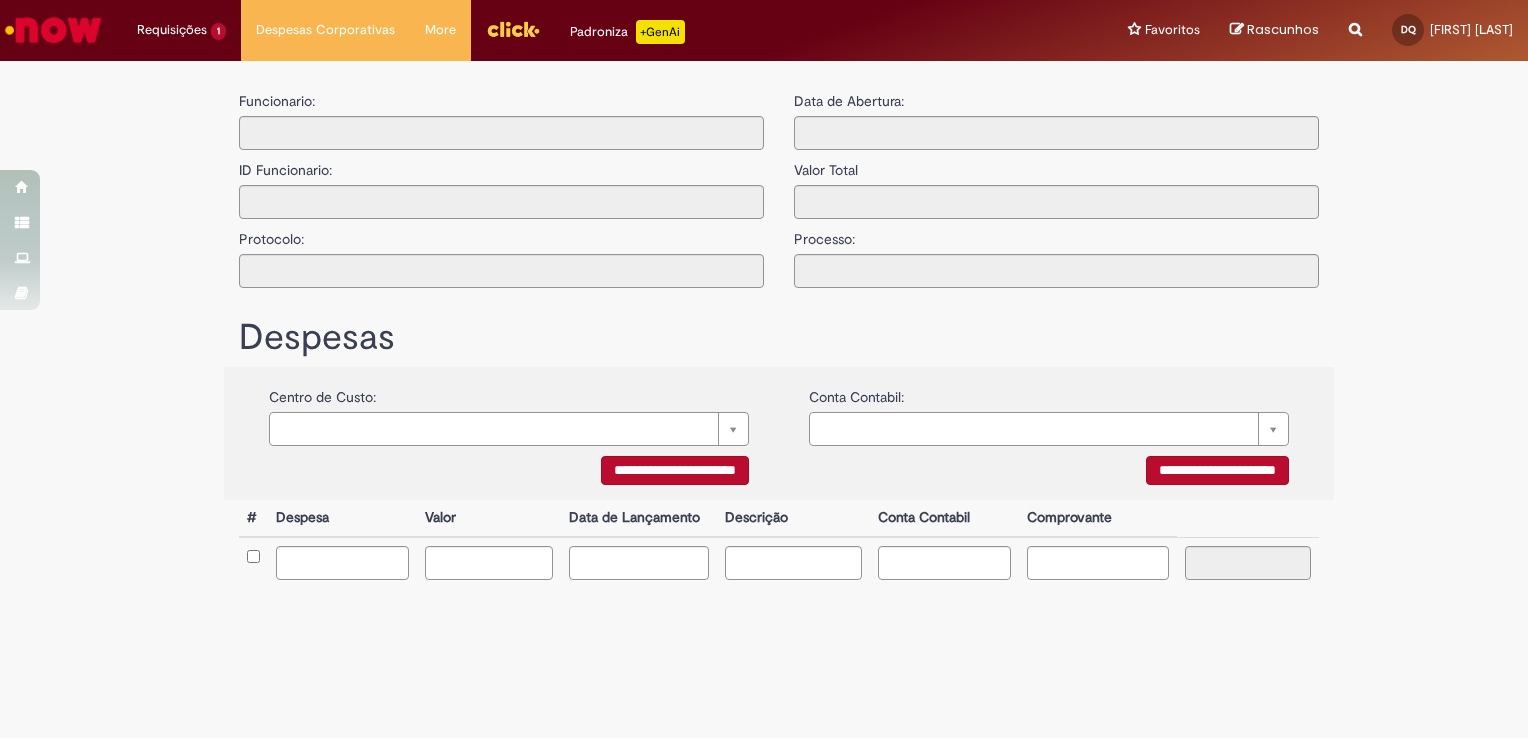 type on "**********" 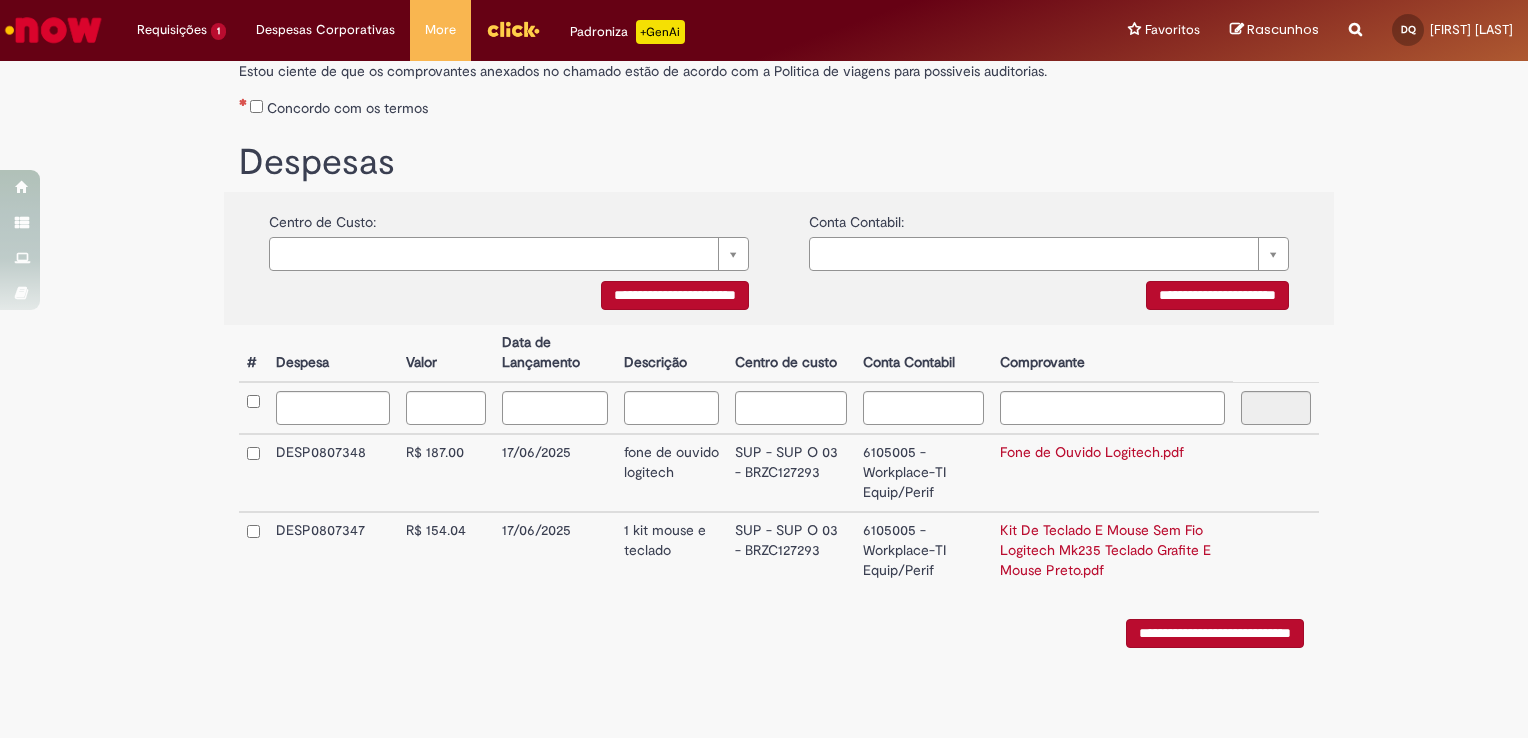 scroll, scrollTop: 0, scrollLeft: 0, axis: both 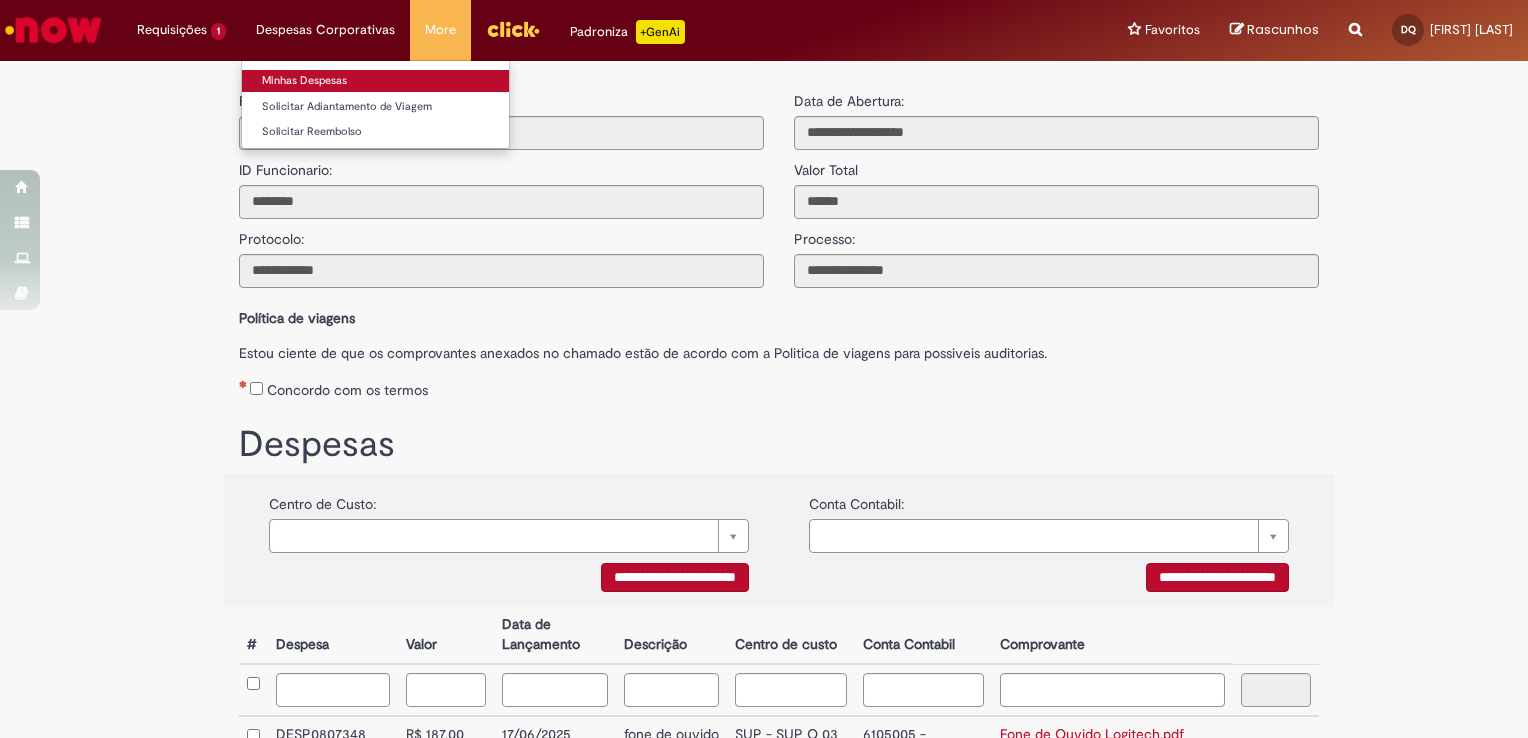 click on "Minhas Despesas" at bounding box center [375, 81] 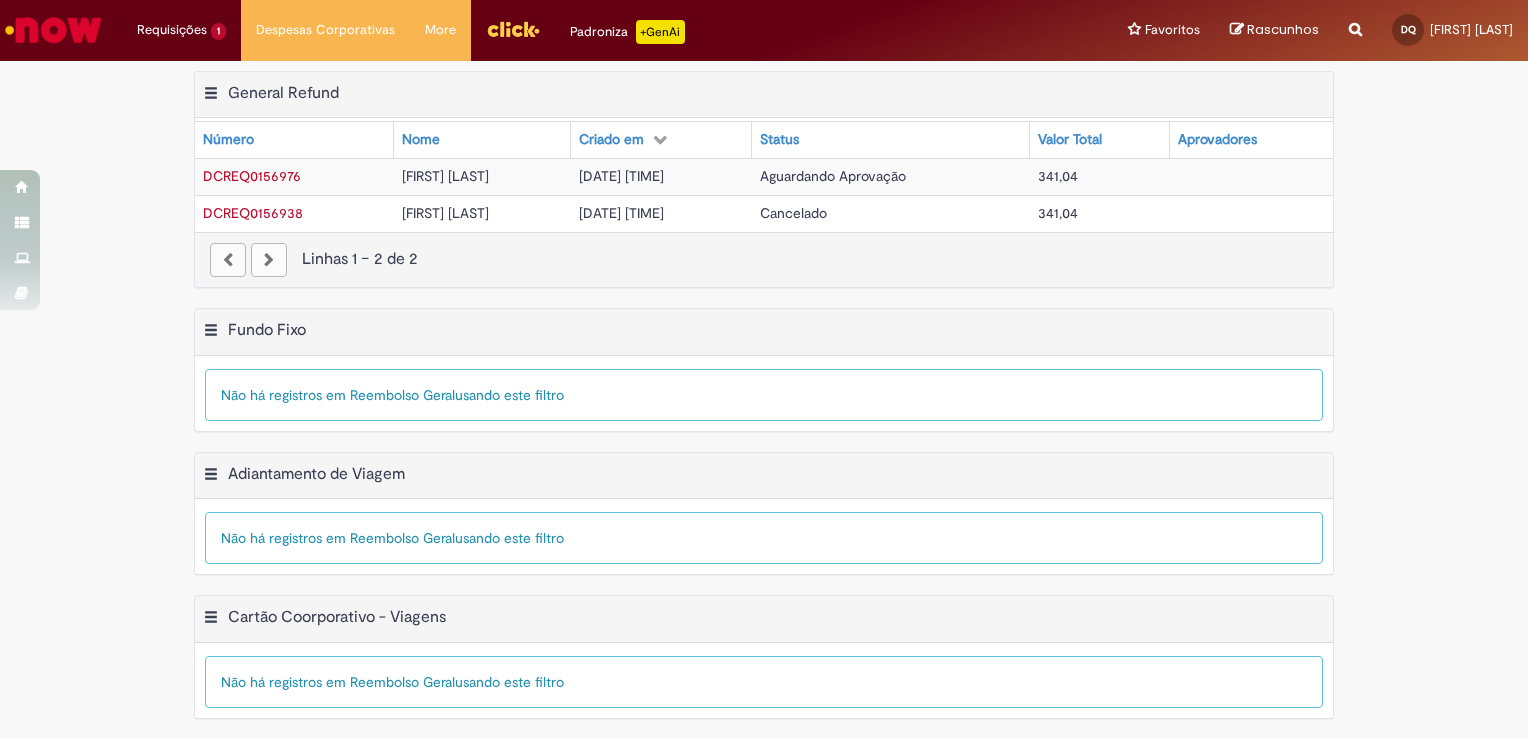 click on "DCREQ0156976" at bounding box center (252, 176) 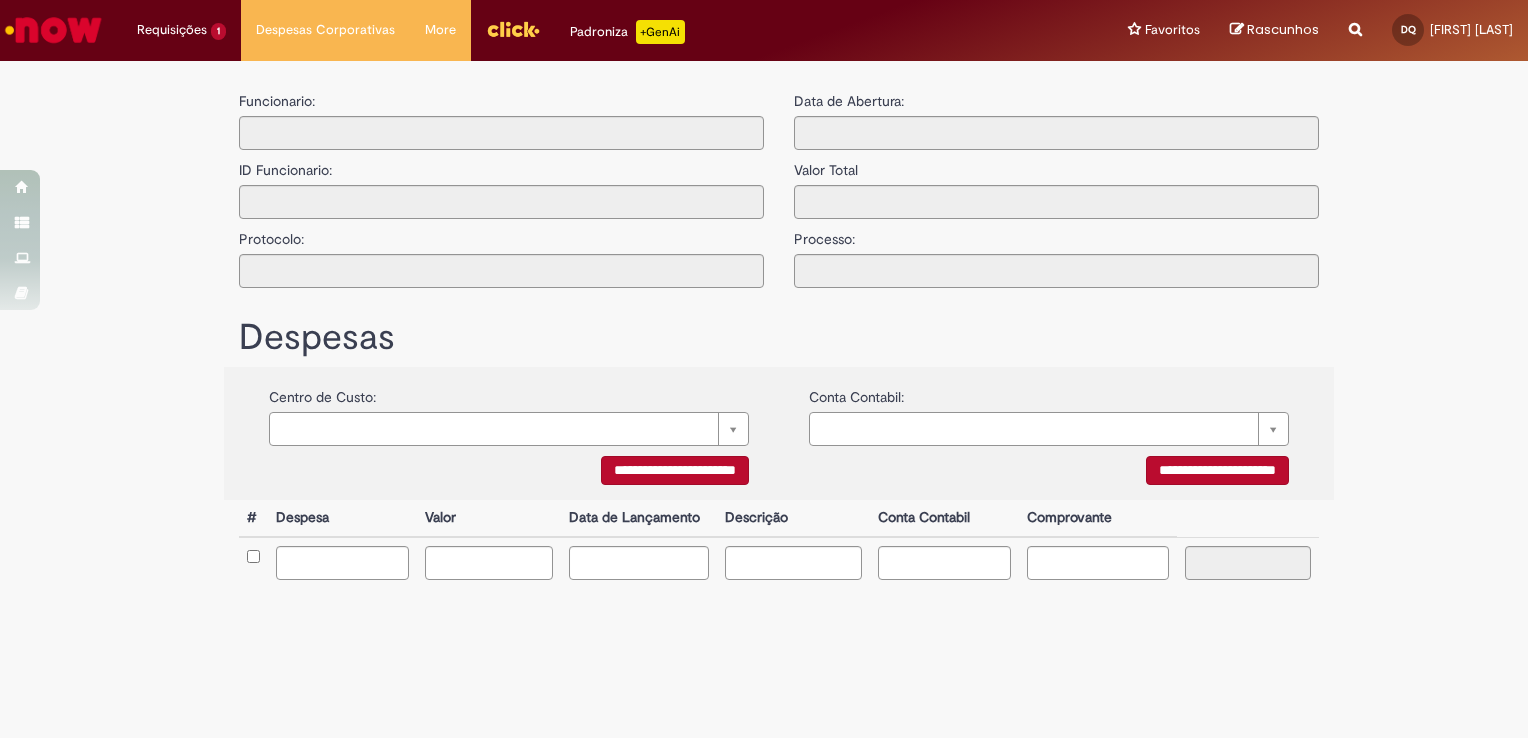 type on "**********" 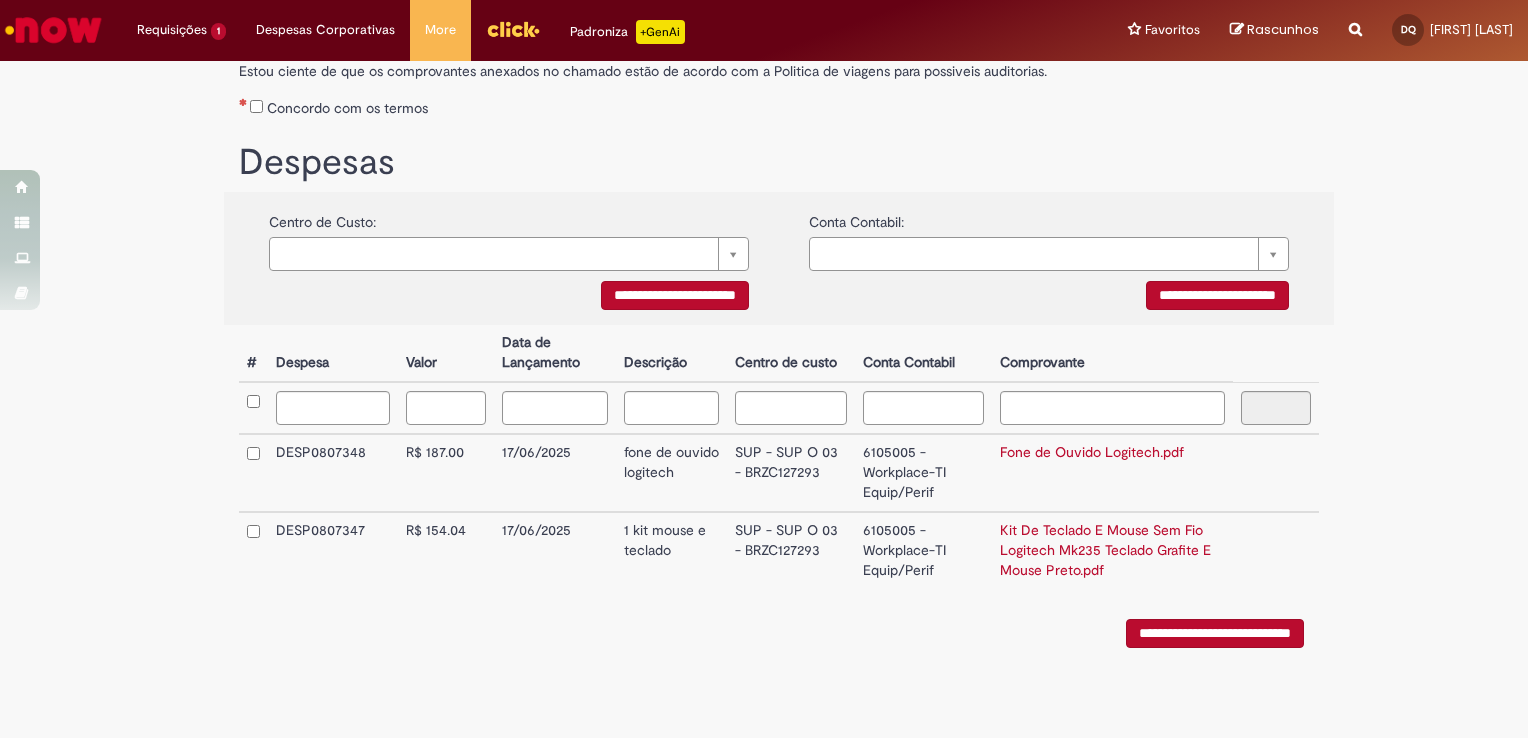 scroll, scrollTop: 0, scrollLeft: 0, axis: both 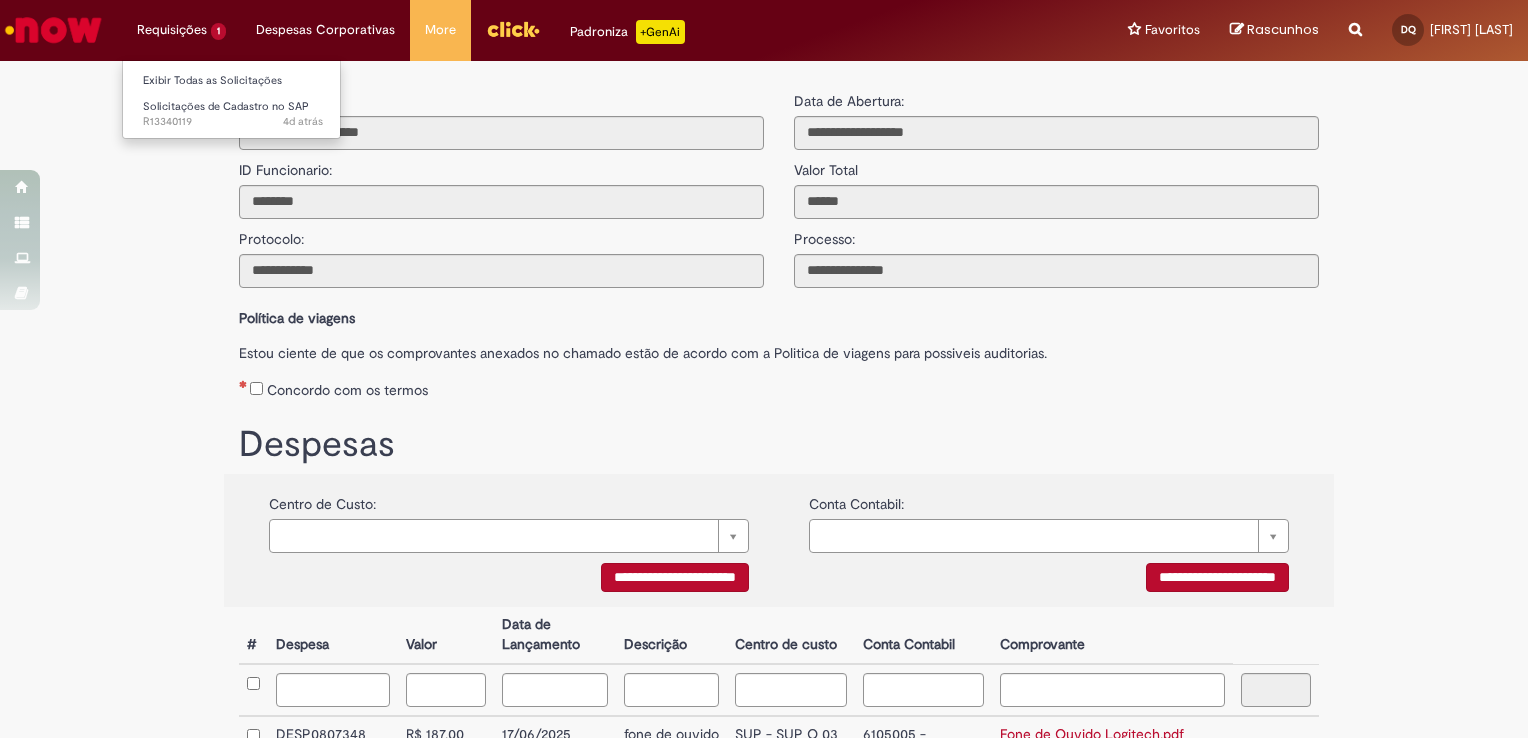 click on "Requisições   1
Exibir Todas as Solicitações
Solicitações de Cadastro no SAP
4d atrás 4 dias atrás  R13340119" at bounding box center (181, 30) 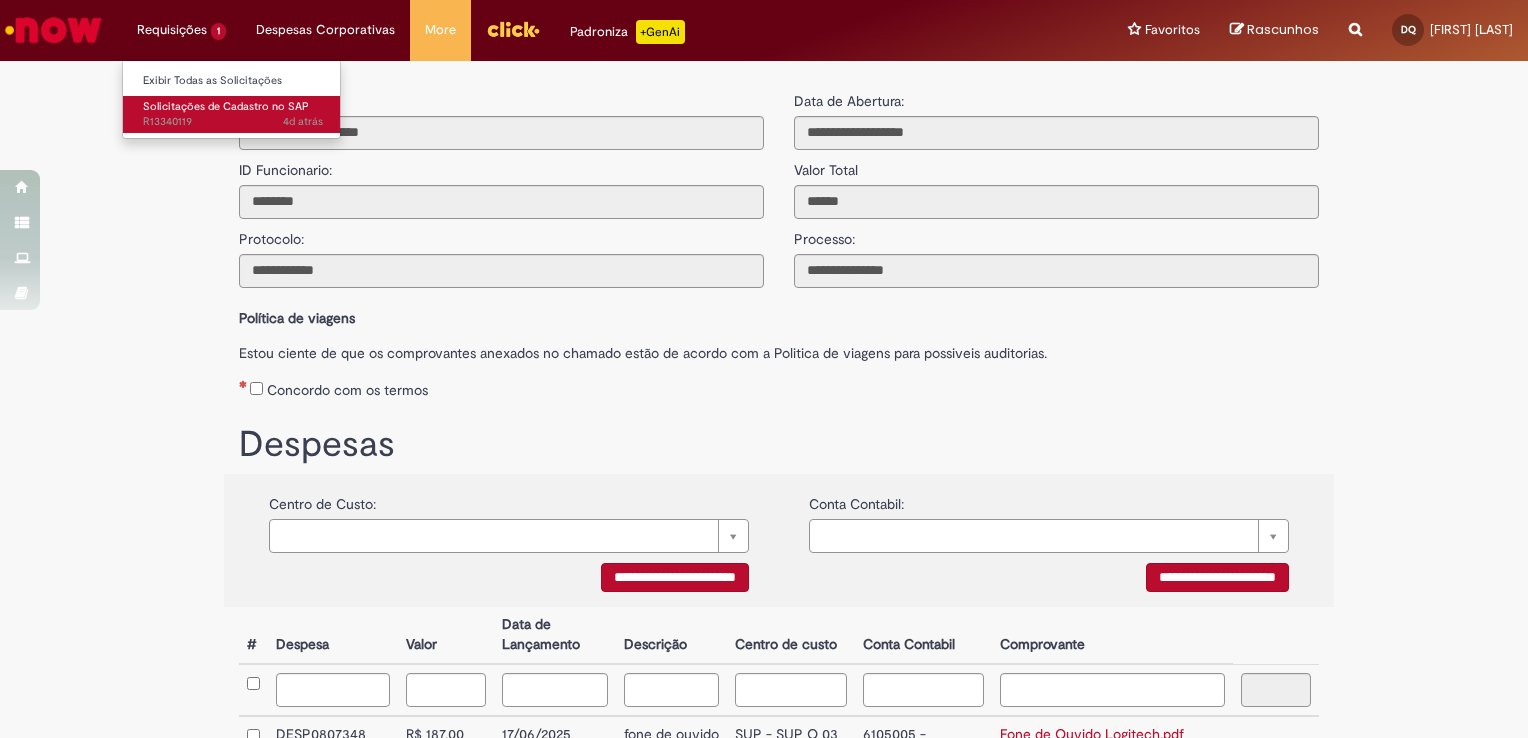 click on "Solicitações de Cadastro no SAP" at bounding box center [226, 106] 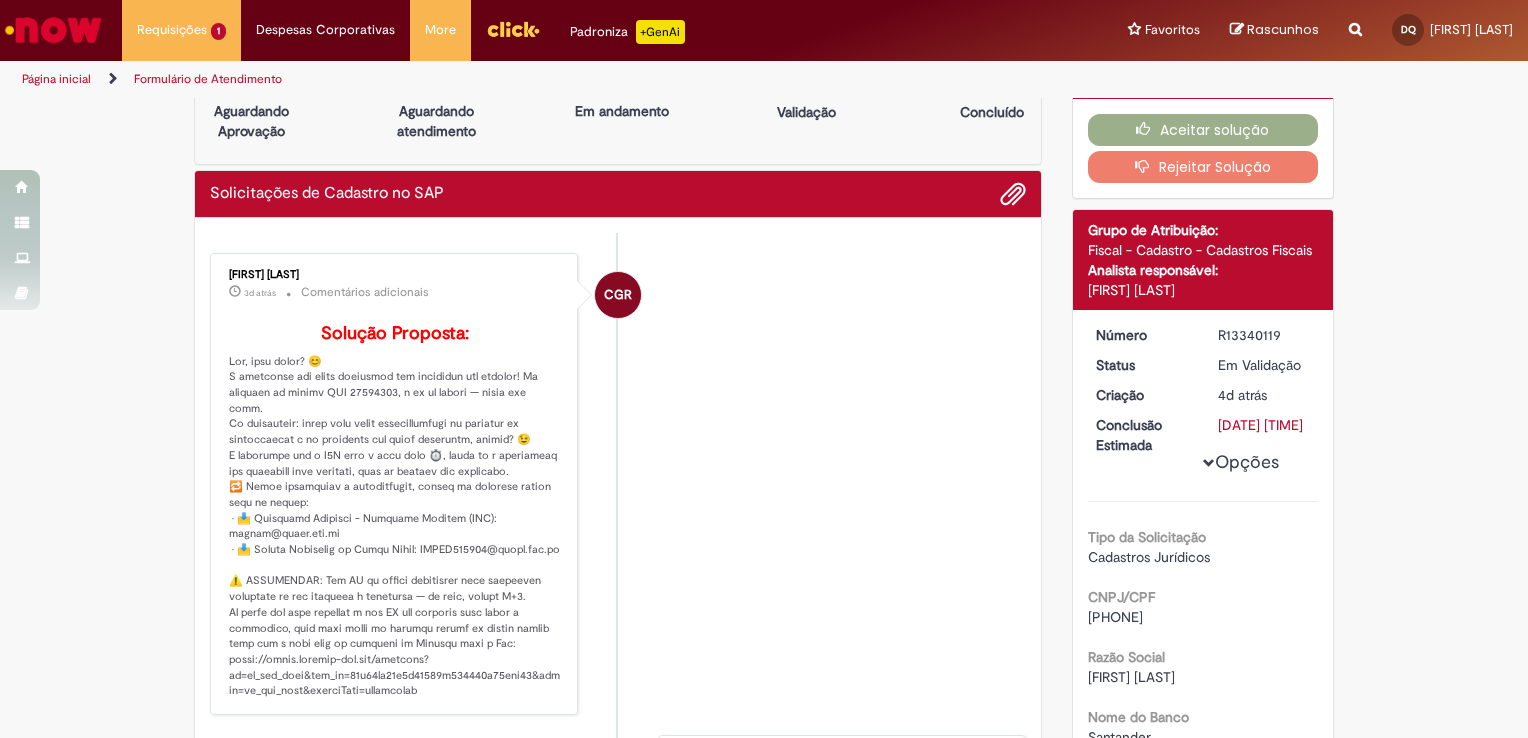 scroll, scrollTop: 0, scrollLeft: 0, axis: both 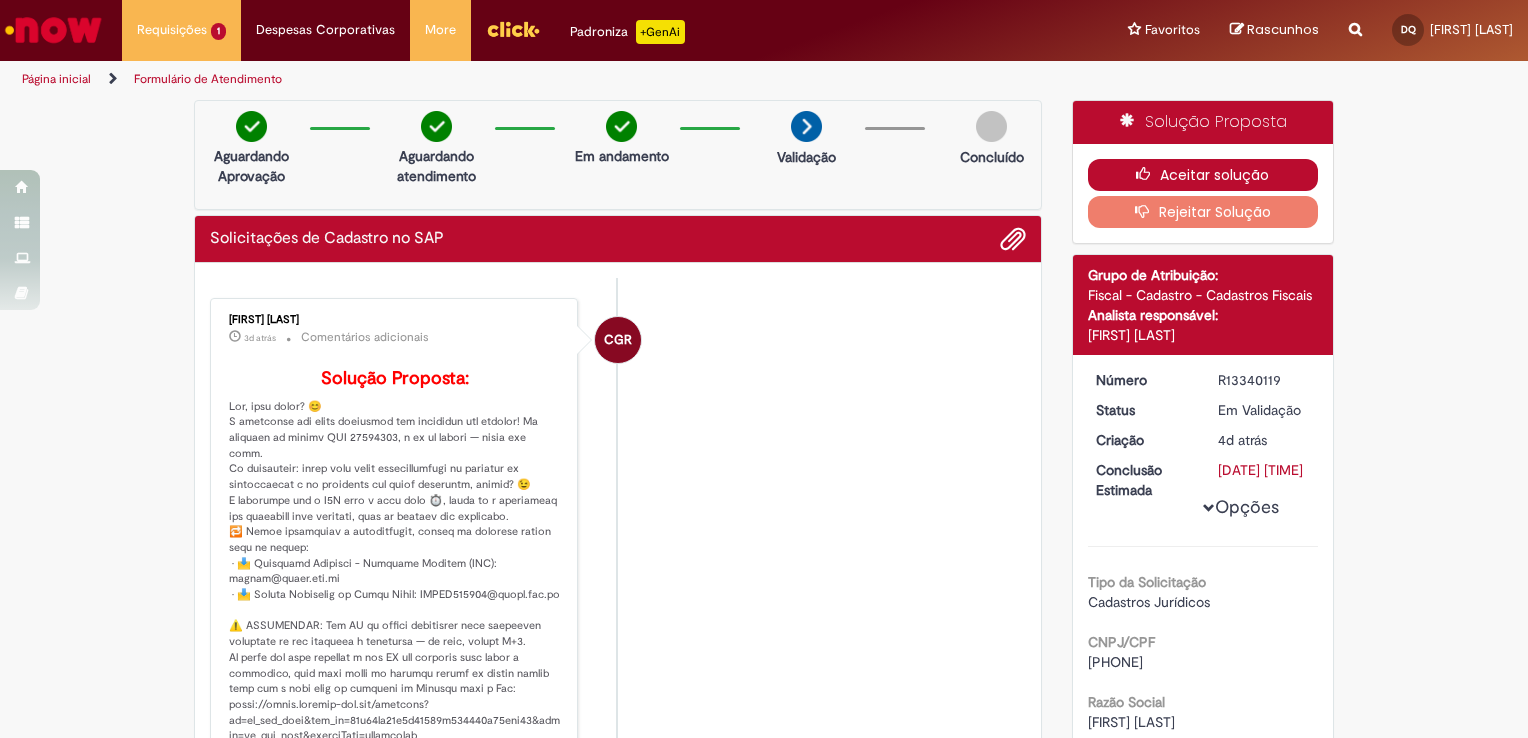 click on "Aceitar solução" at bounding box center [1203, 175] 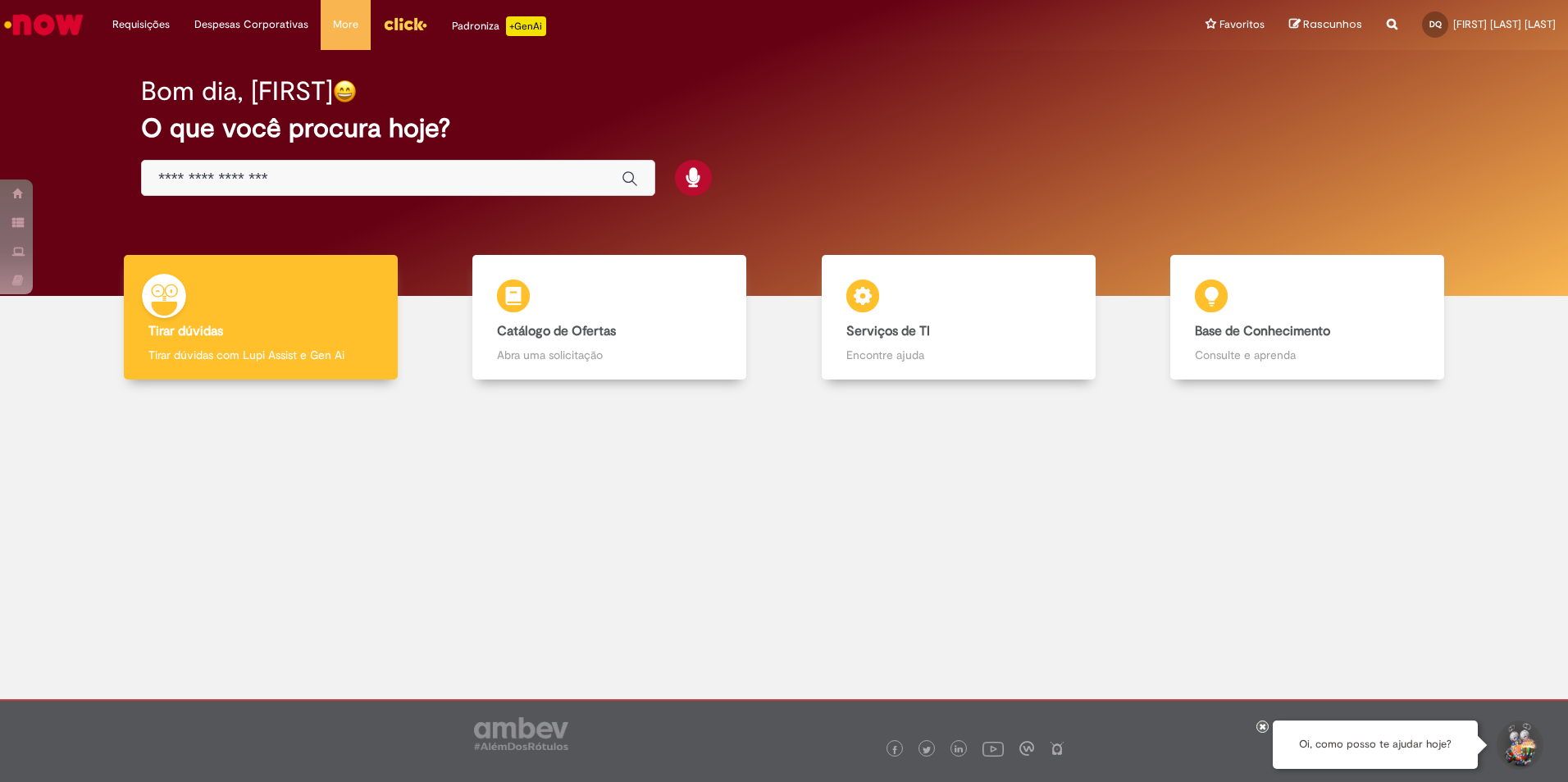scroll, scrollTop: 0, scrollLeft: 0, axis: both 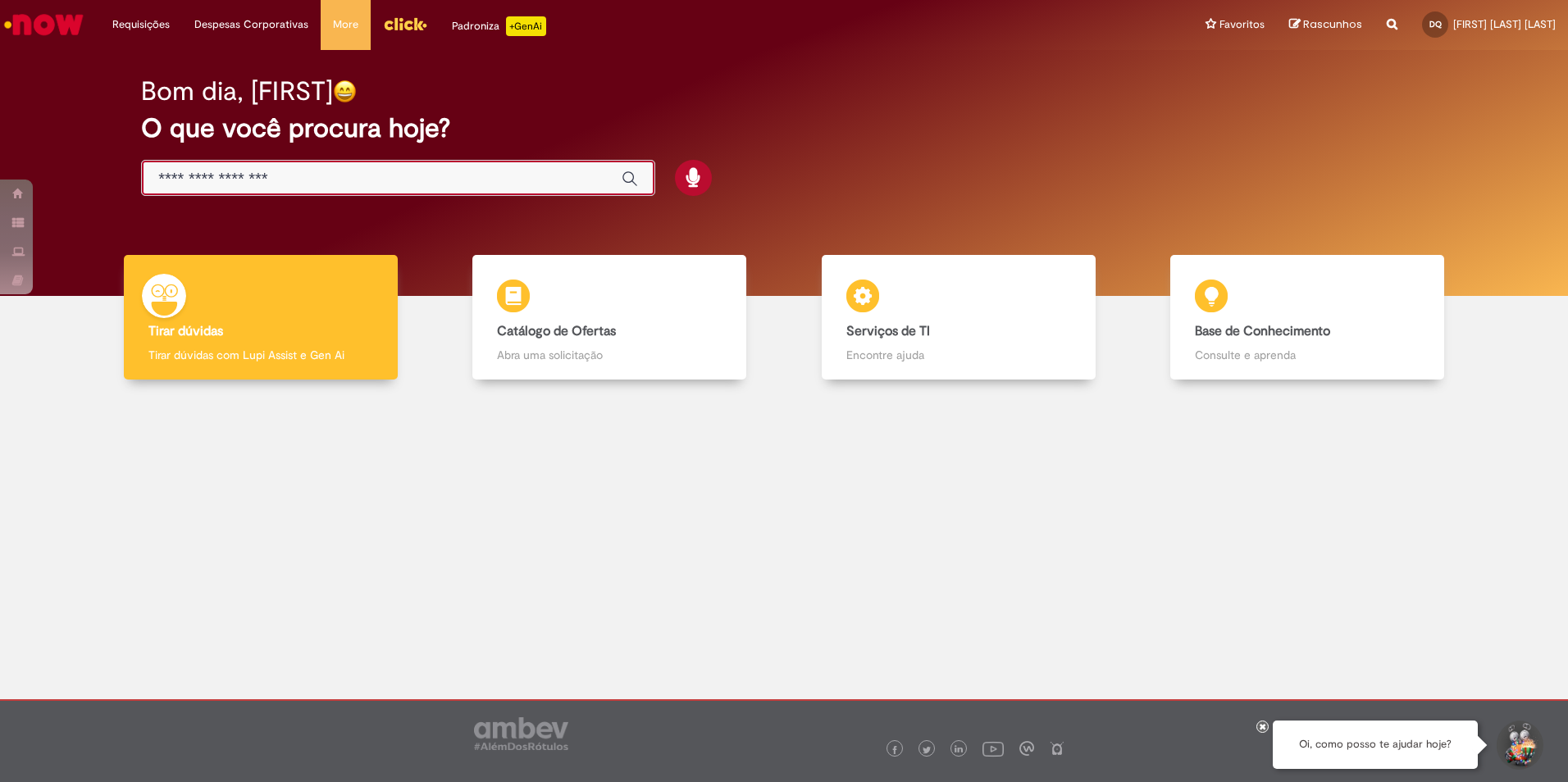 click at bounding box center (381, 179) 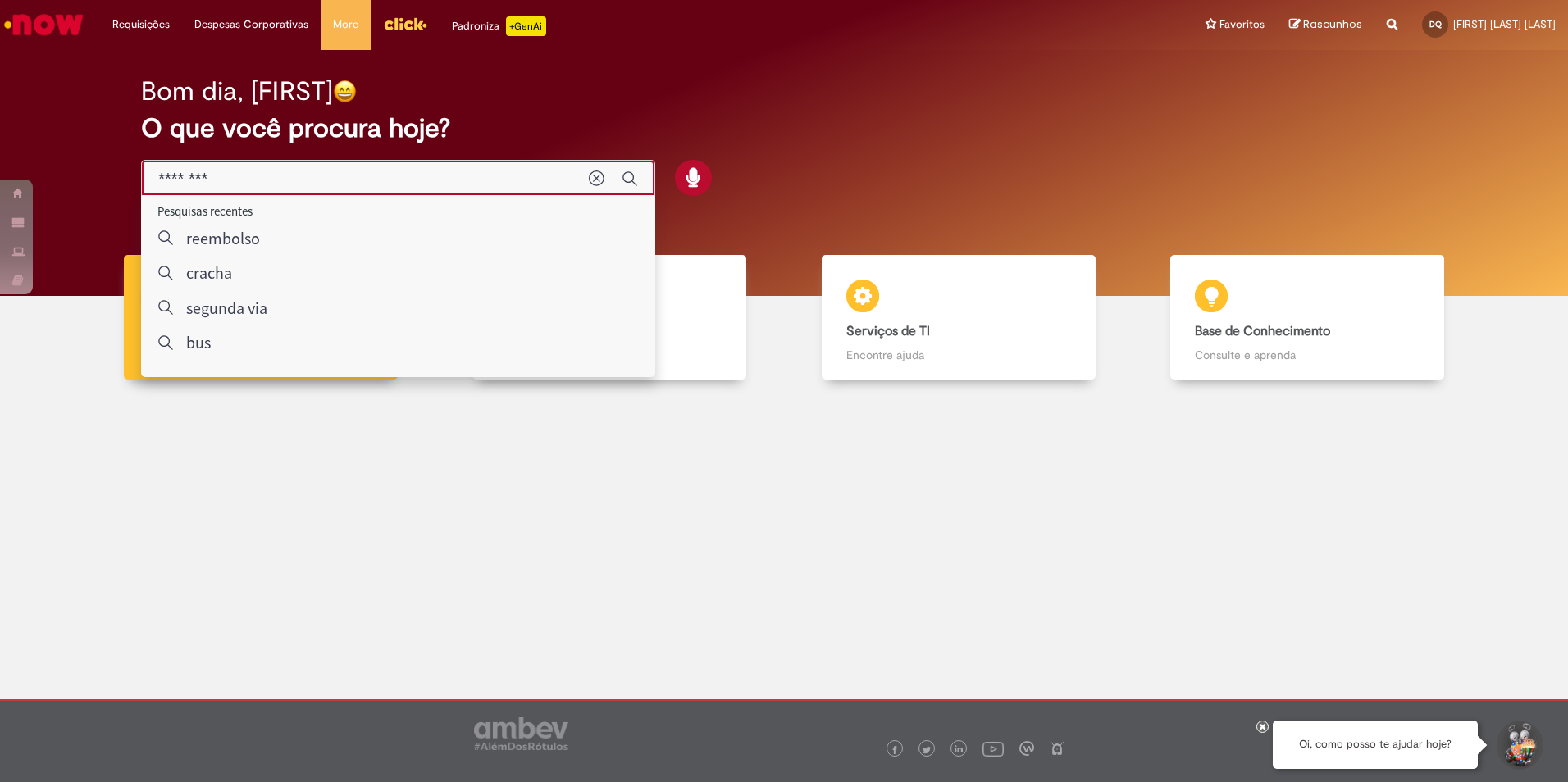 type on "*********" 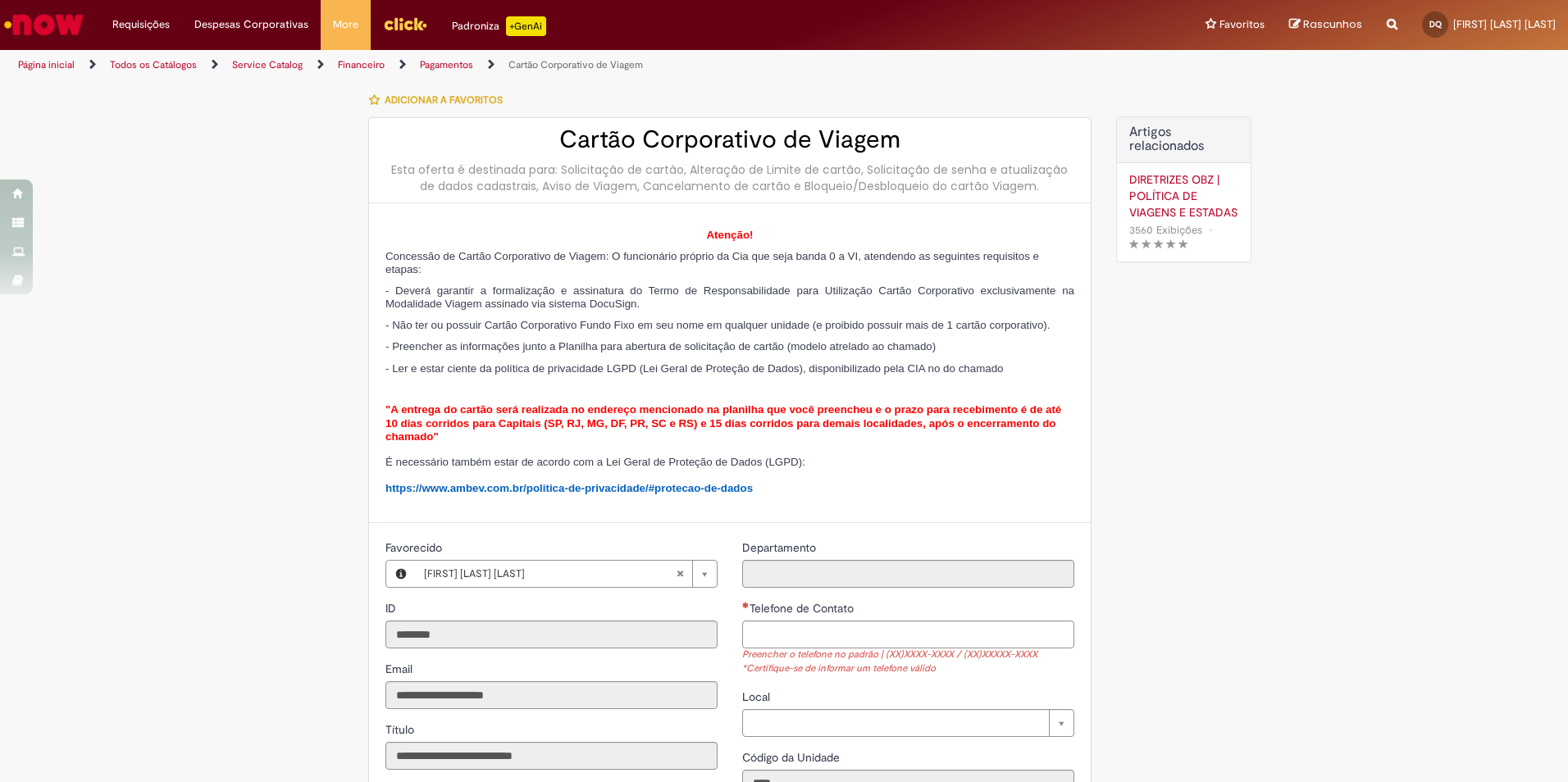 type on "**********" 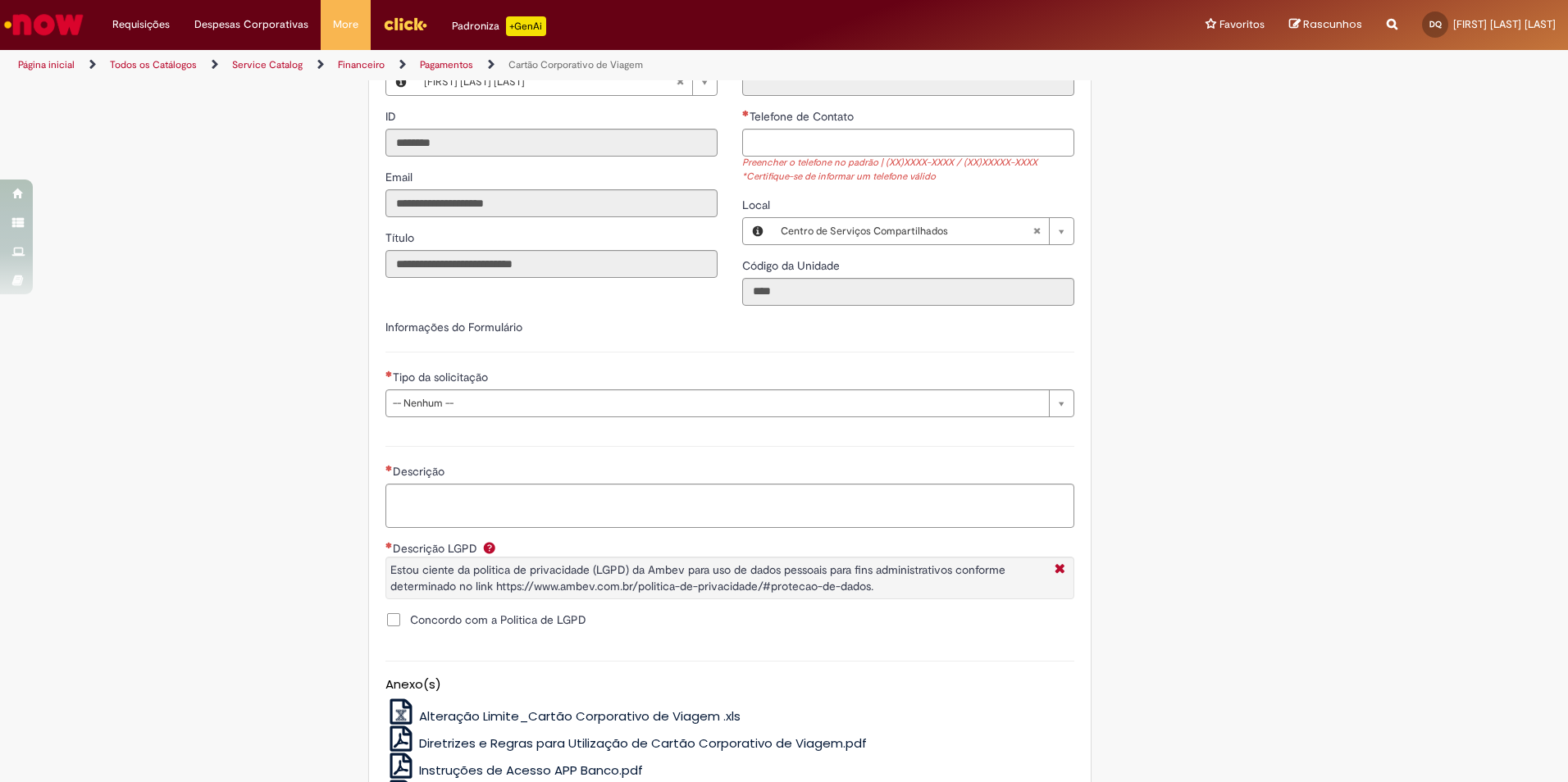 scroll, scrollTop: 0, scrollLeft: 0, axis: both 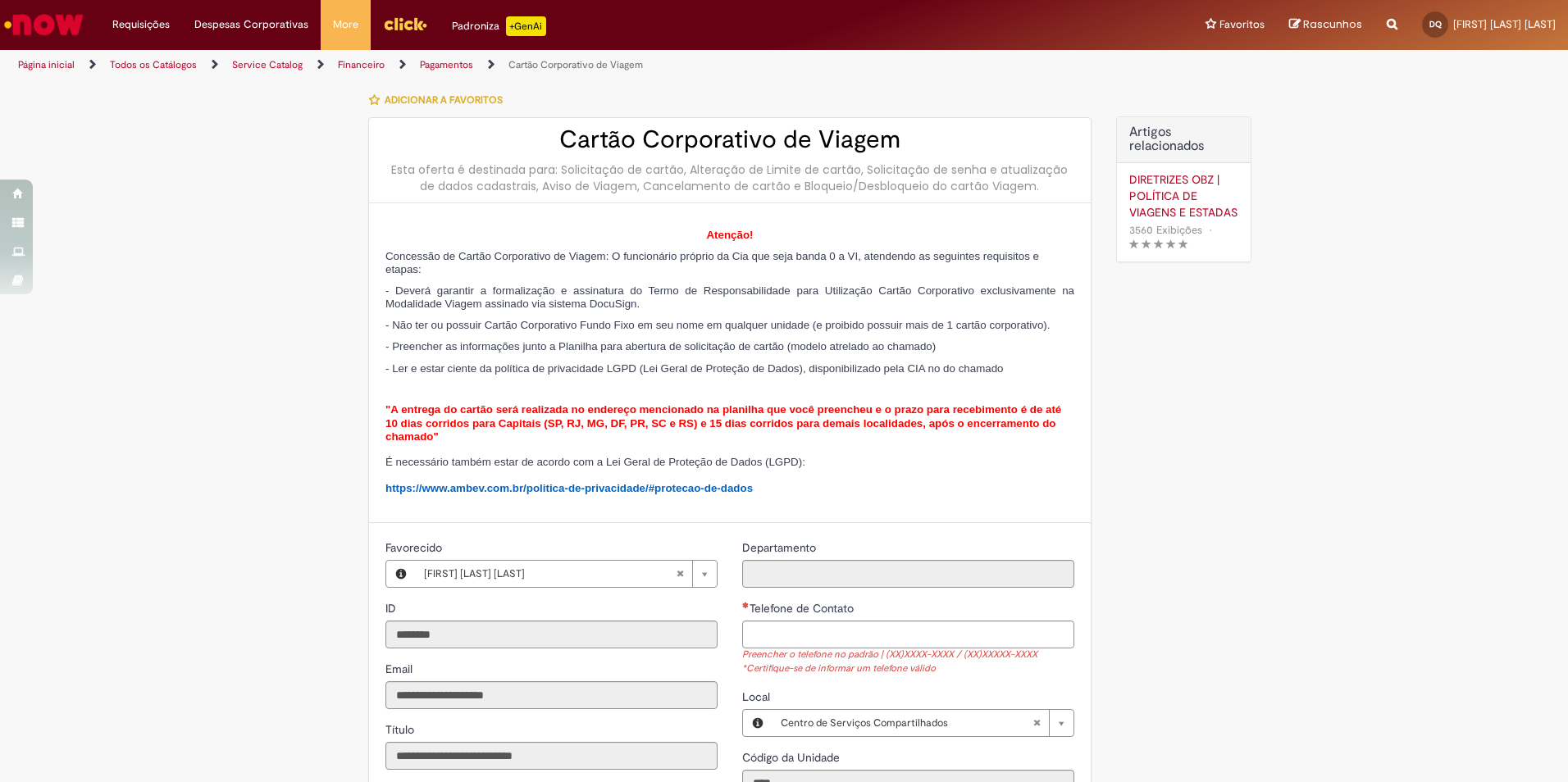 click on "Financeiro" at bounding box center (361, 65) 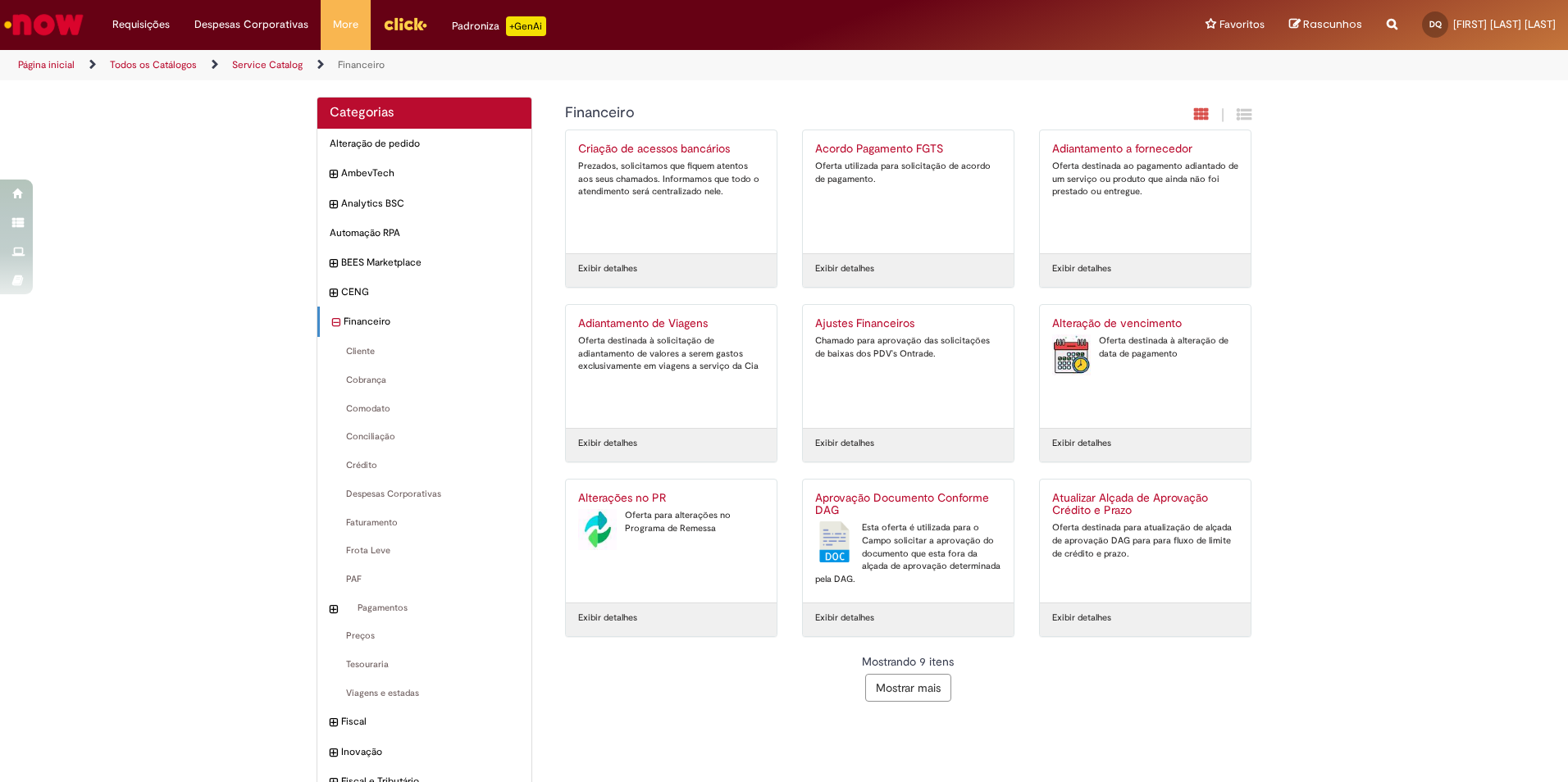 click on "Mostrar mais" at bounding box center [908, 688] 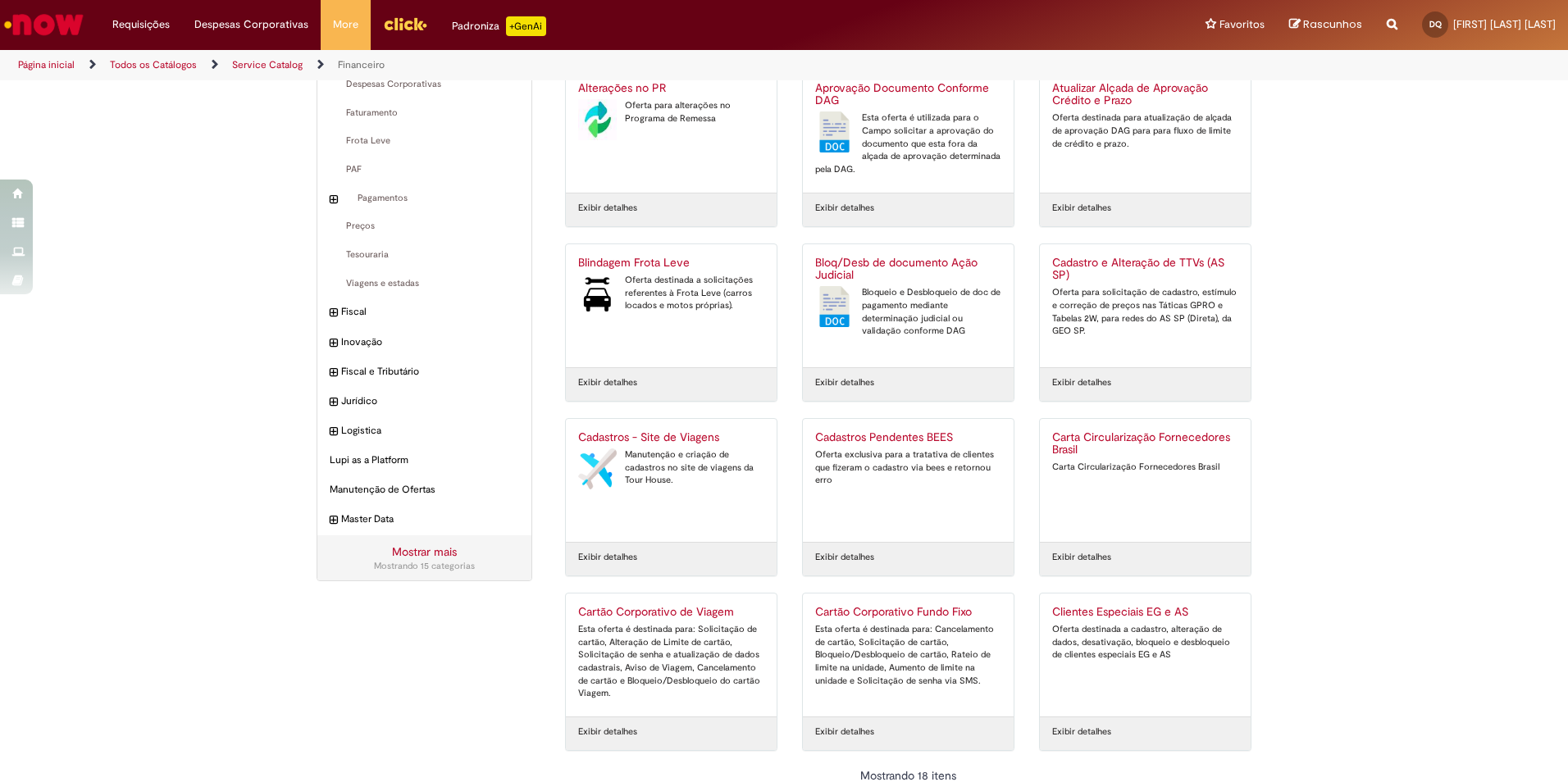 scroll, scrollTop: 461, scrollLeft: 0, axis: vertical 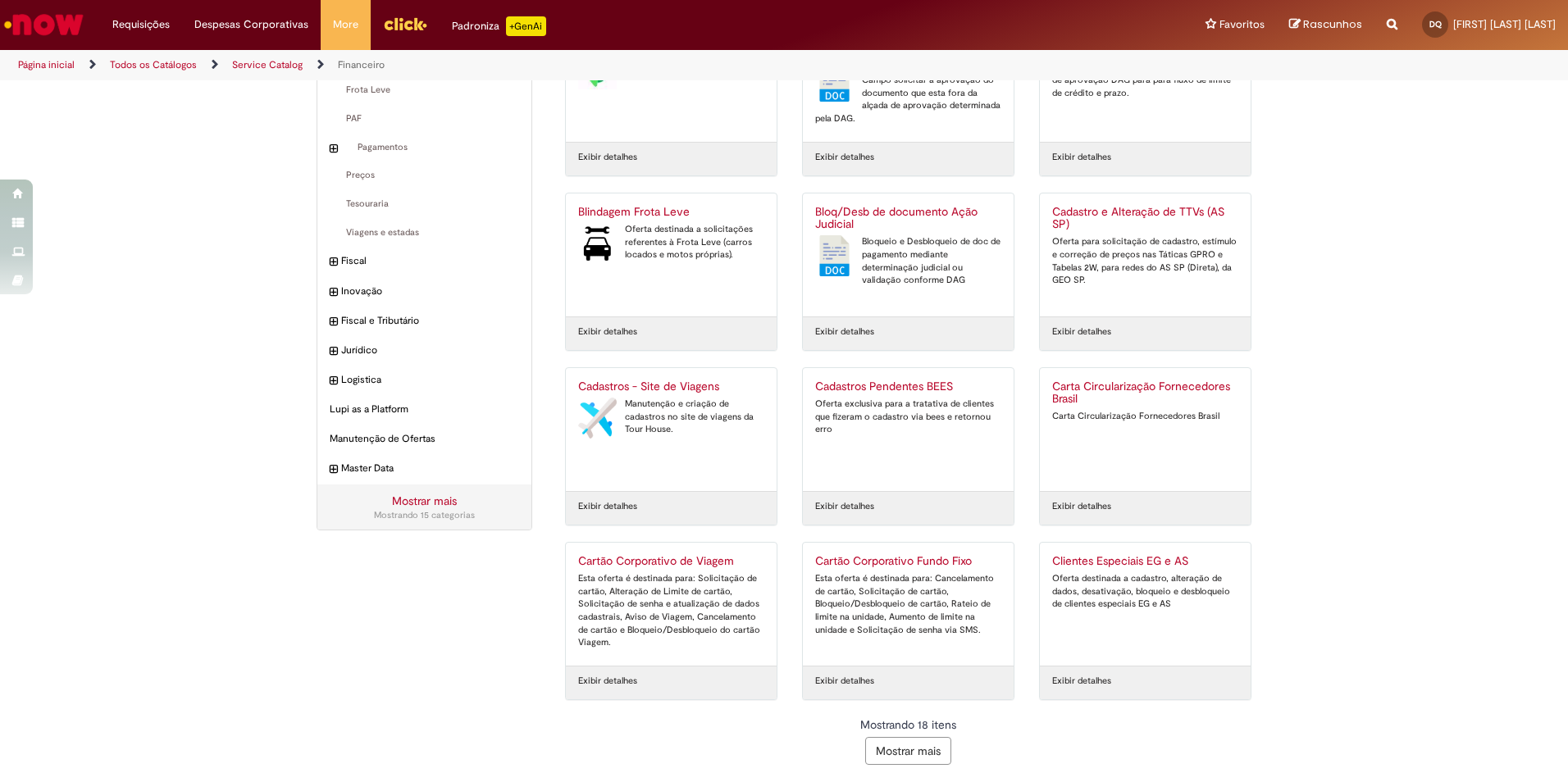 click on "Mostrar mais" at bounding box center [908, 751] 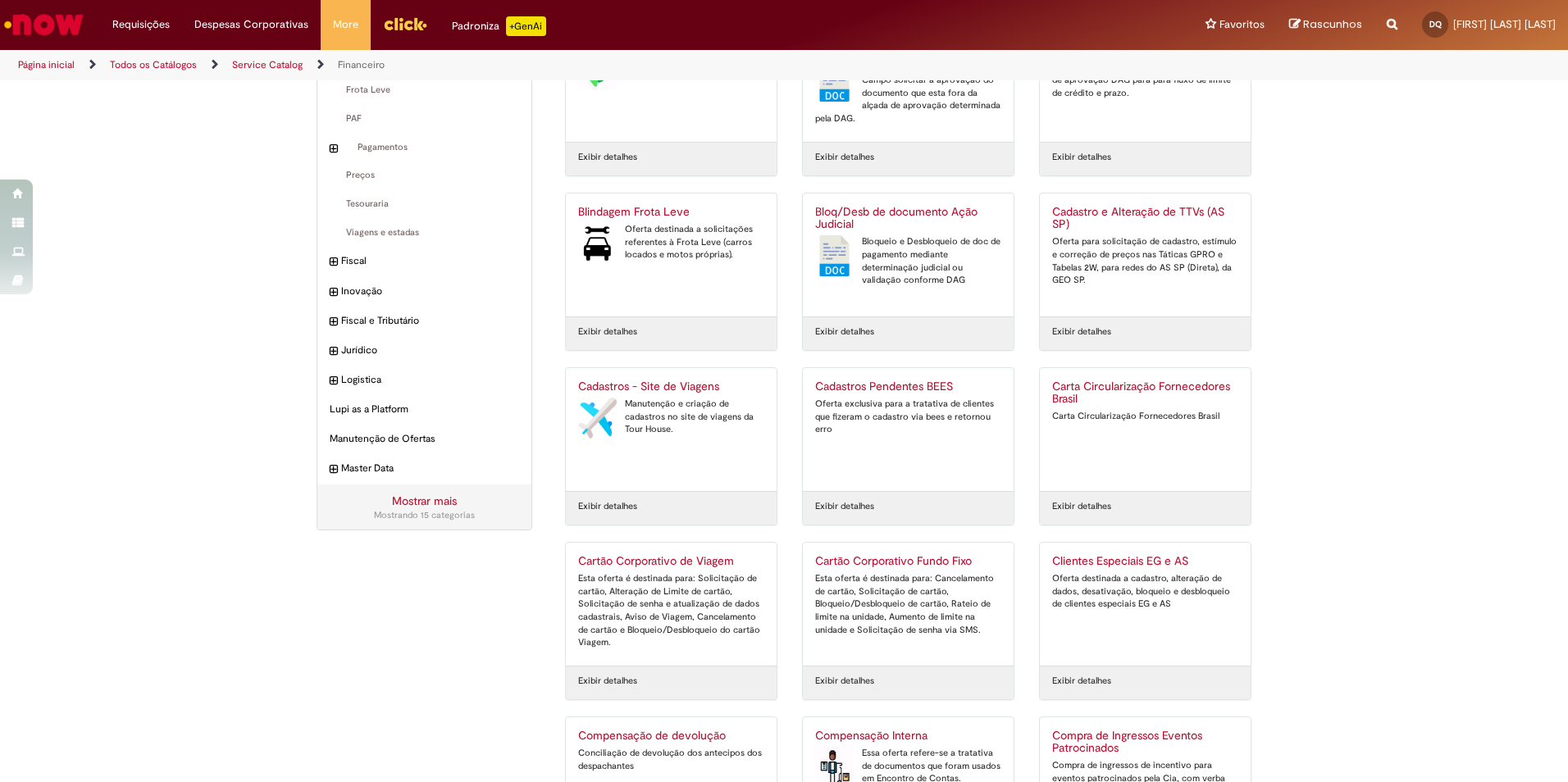 scroll, scrollTop: 519, scrollLeft: 0, axis: vertical 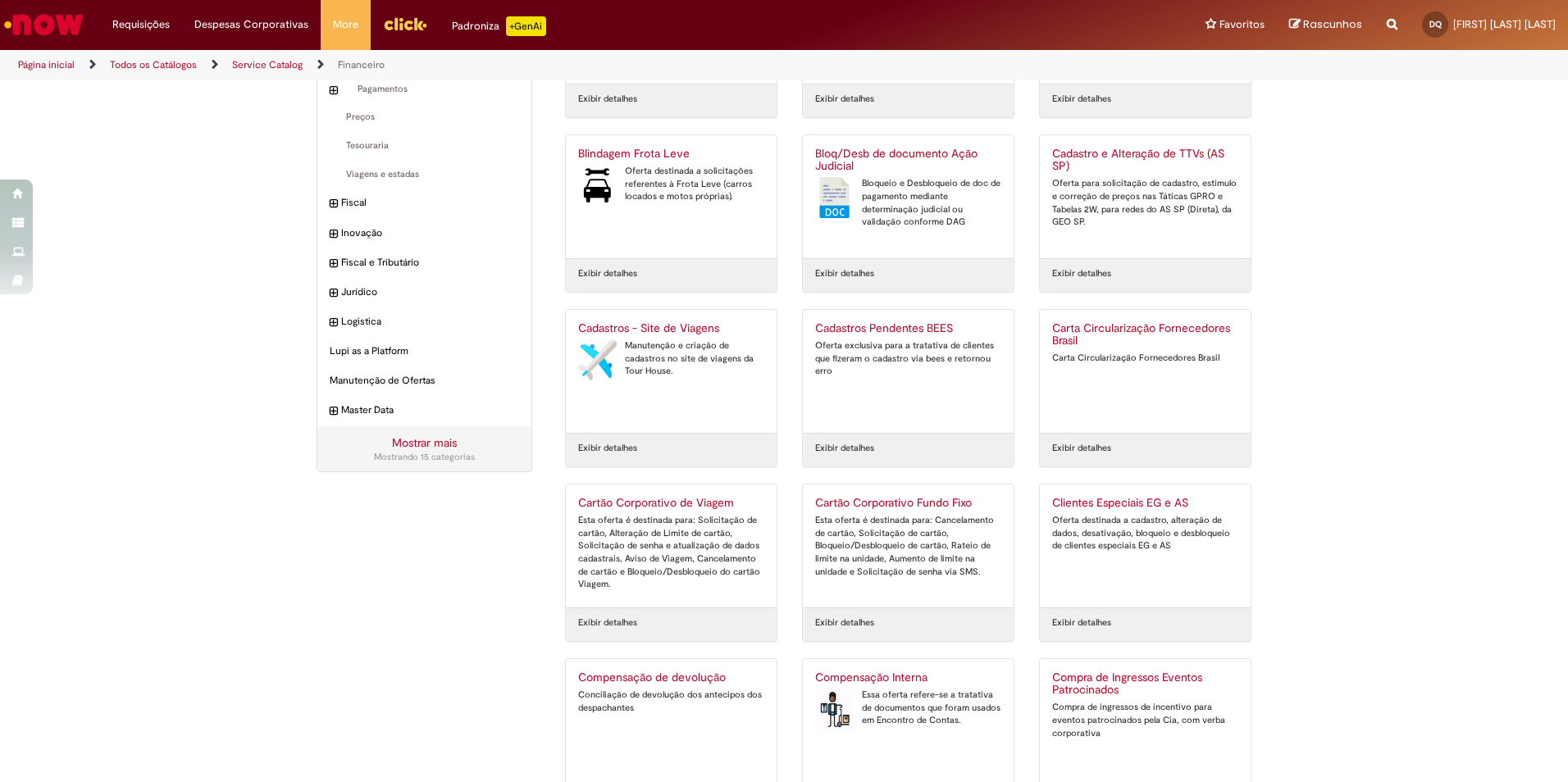 click on "Cartão Corporativo de Viagem" at bounding box center (671, 503) 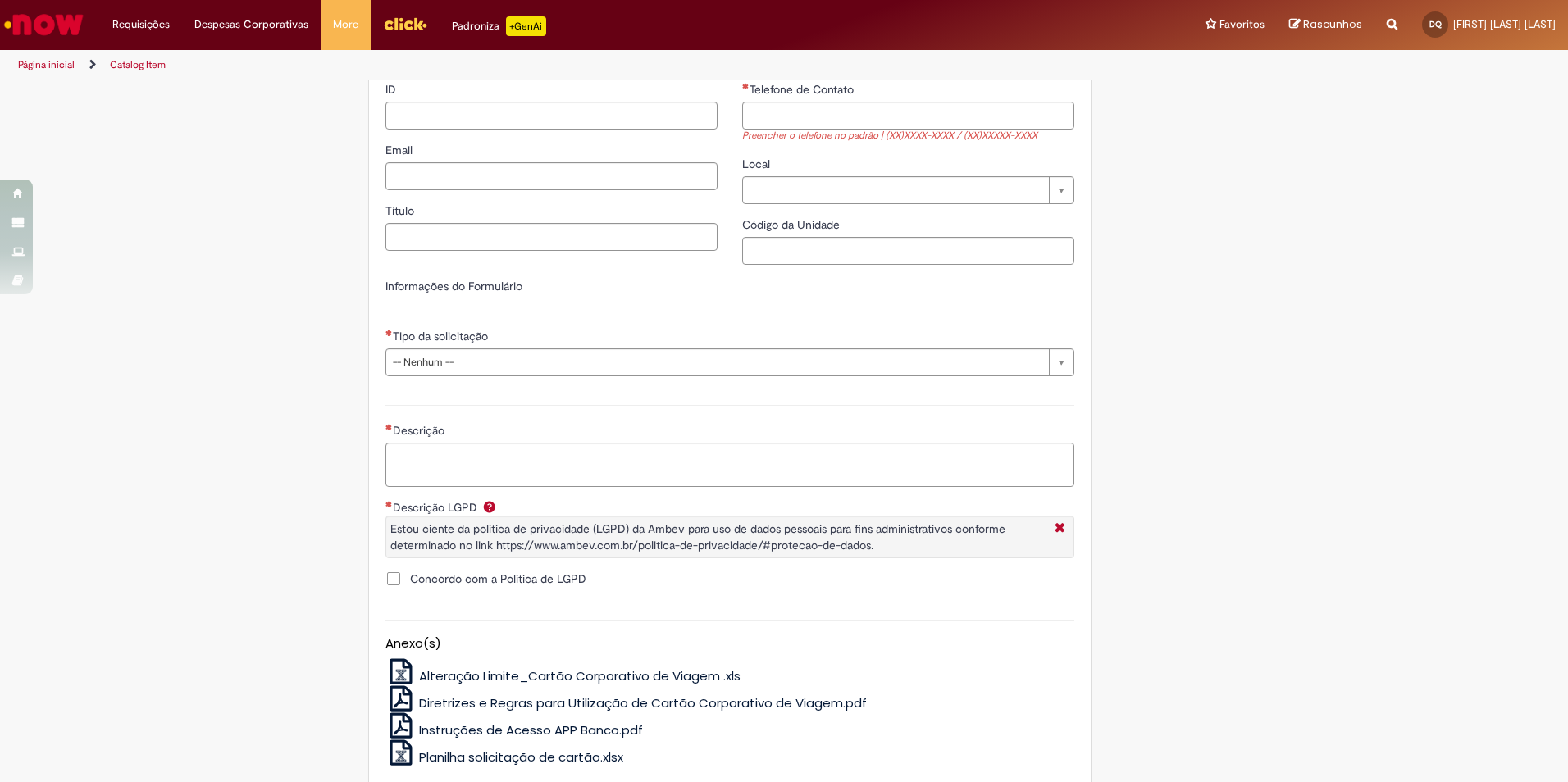type on "********" 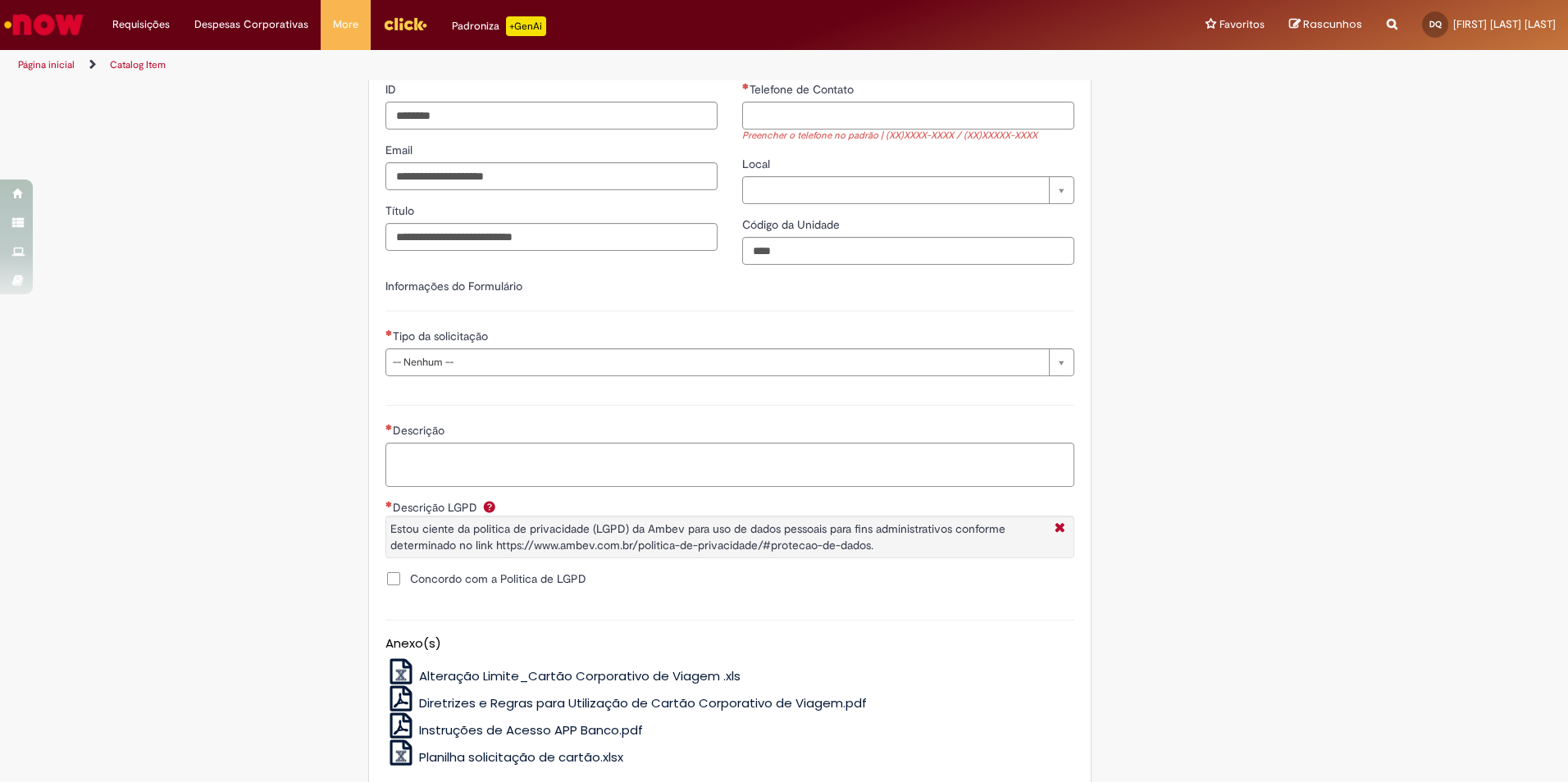 scroll, scrollTop: 0, scrollLeft: 0, axis: both 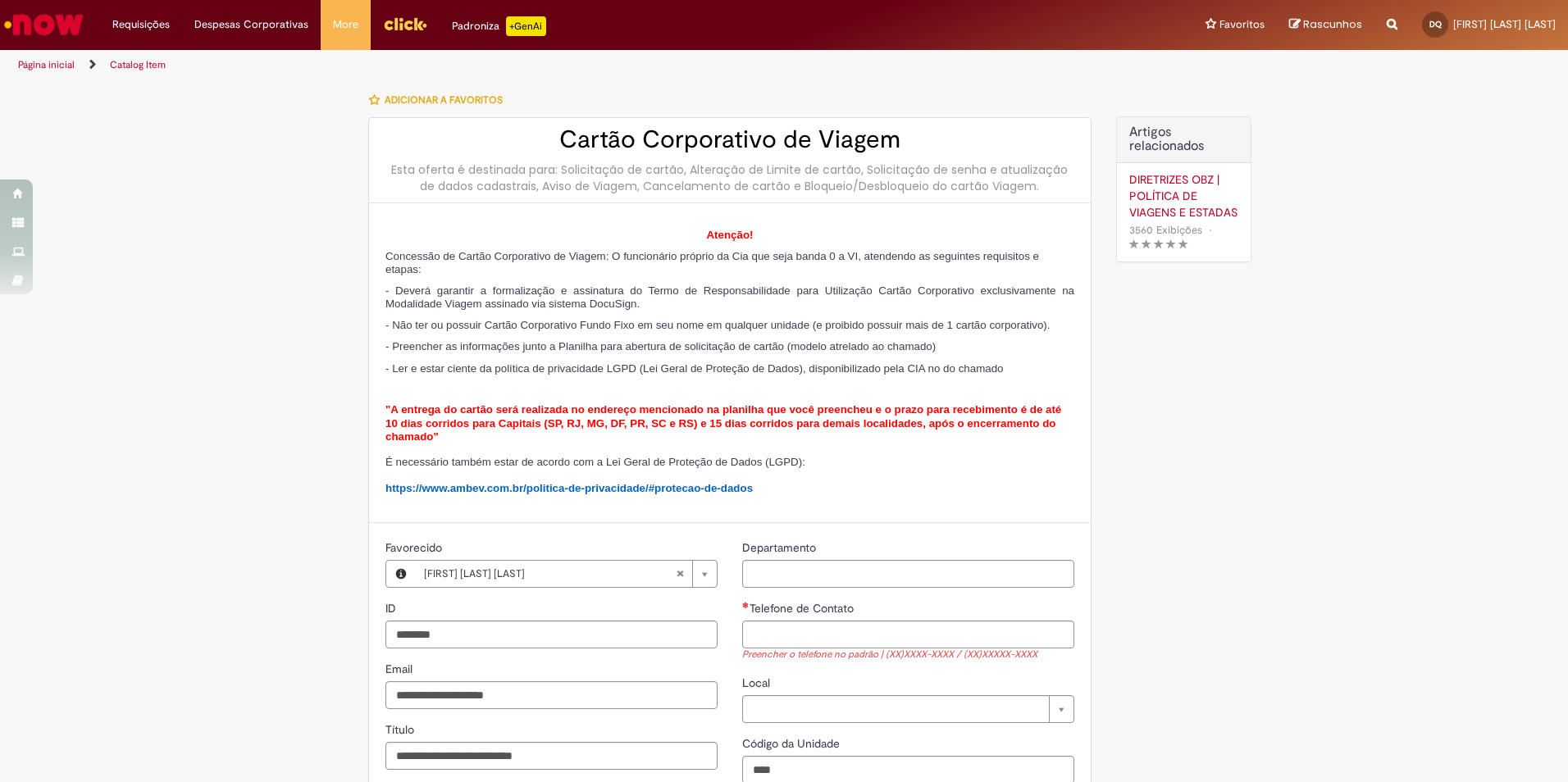 type on "**********" 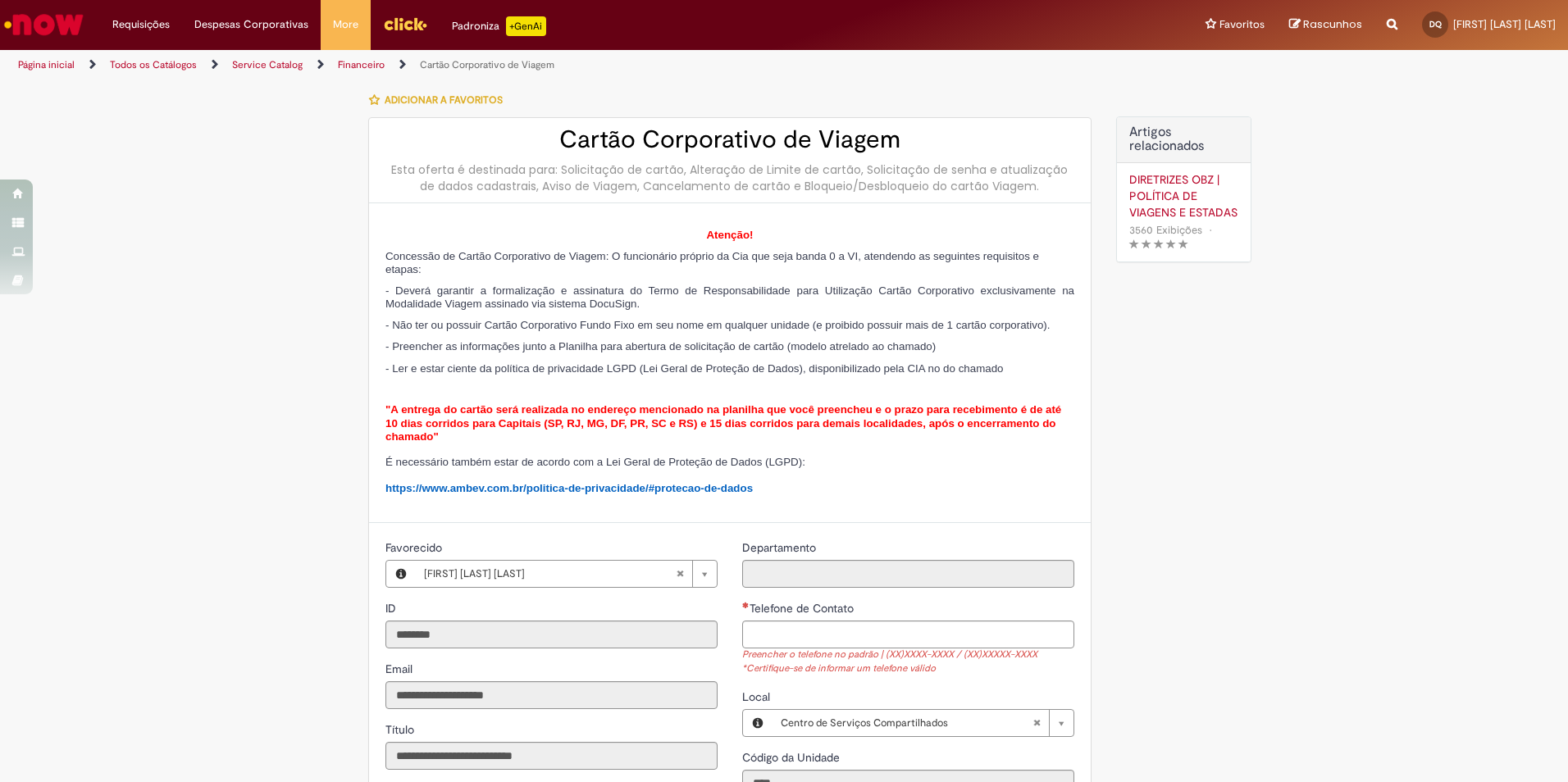 scroll, scrollTop: 164, scrollLeft: 0, axis: vertical 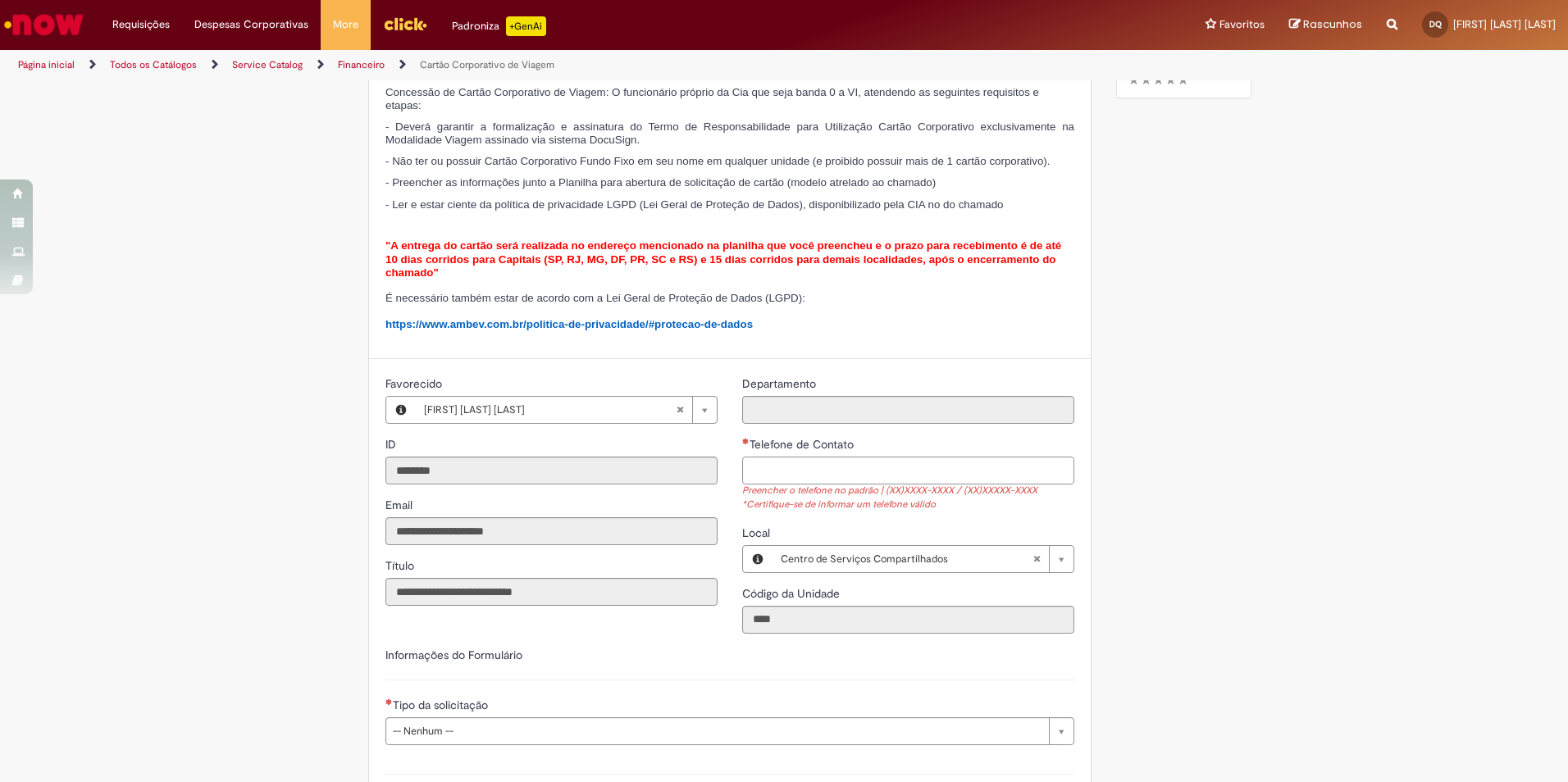 click on "Telefone de Contato" at bounding box center [908, 471] 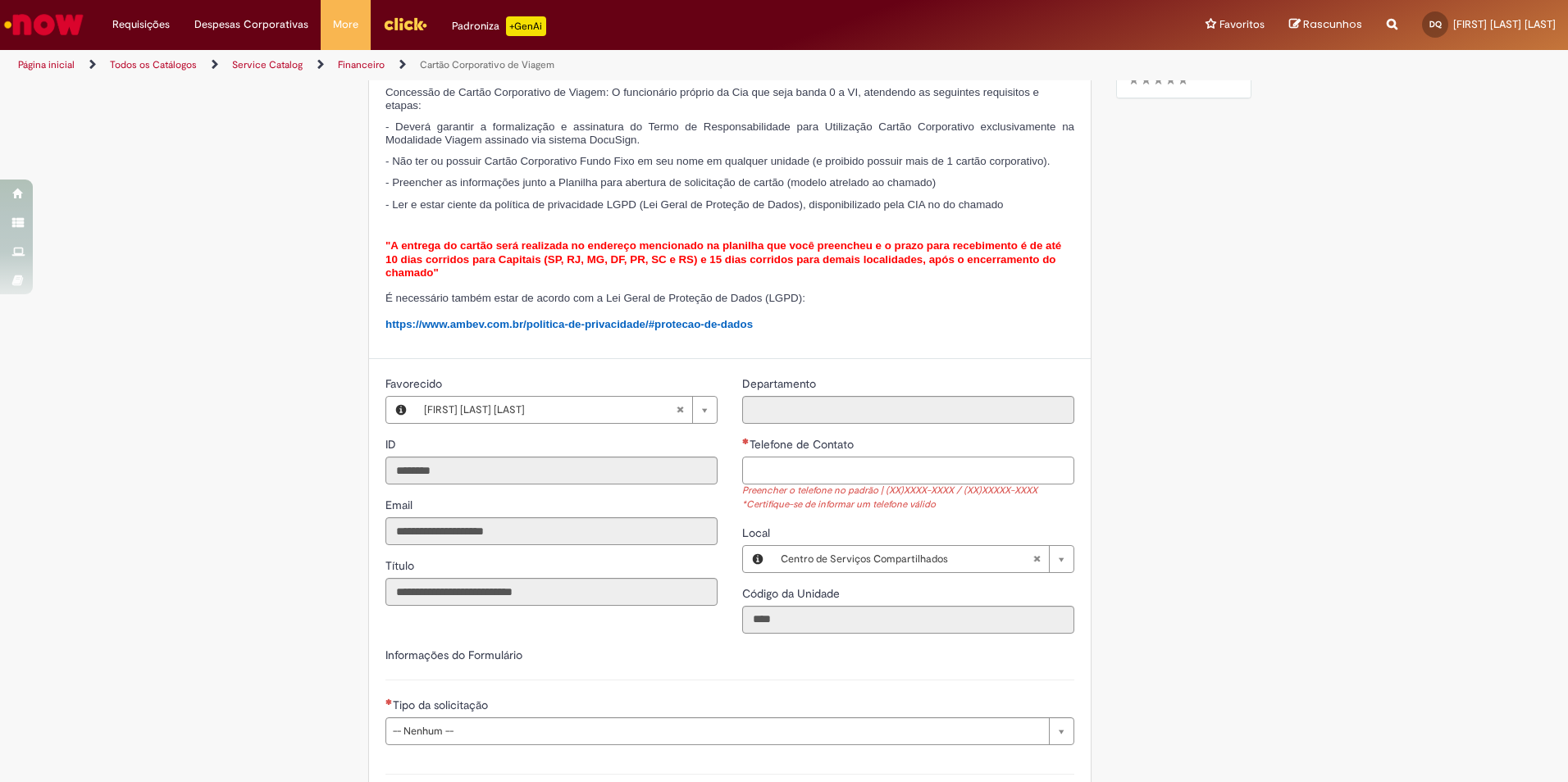 click on "Telefone de Contato" at bounding box center [908, 471] 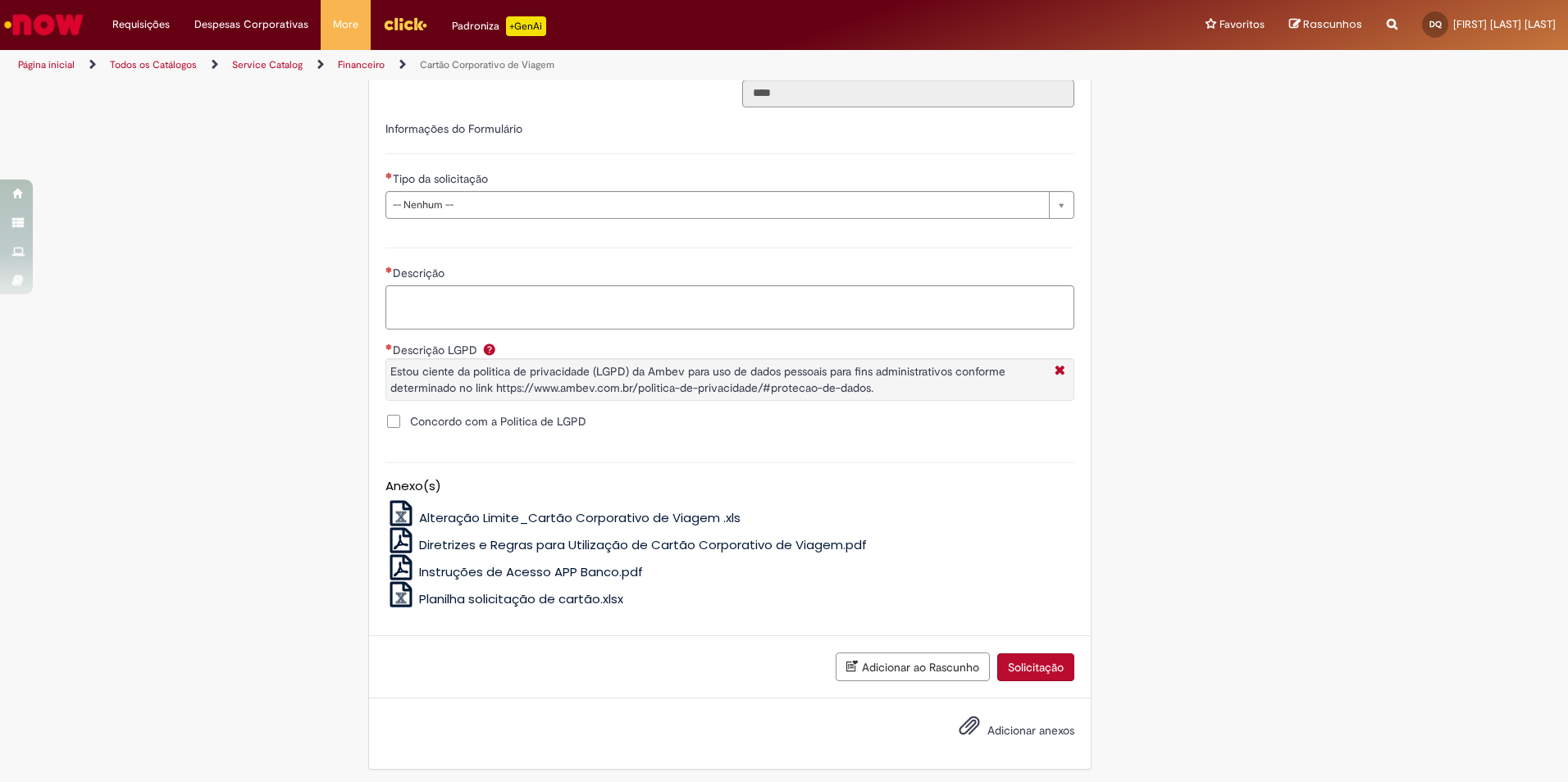 scroll, scrollTop: 722, scrollLeft: 0, axis: vertical 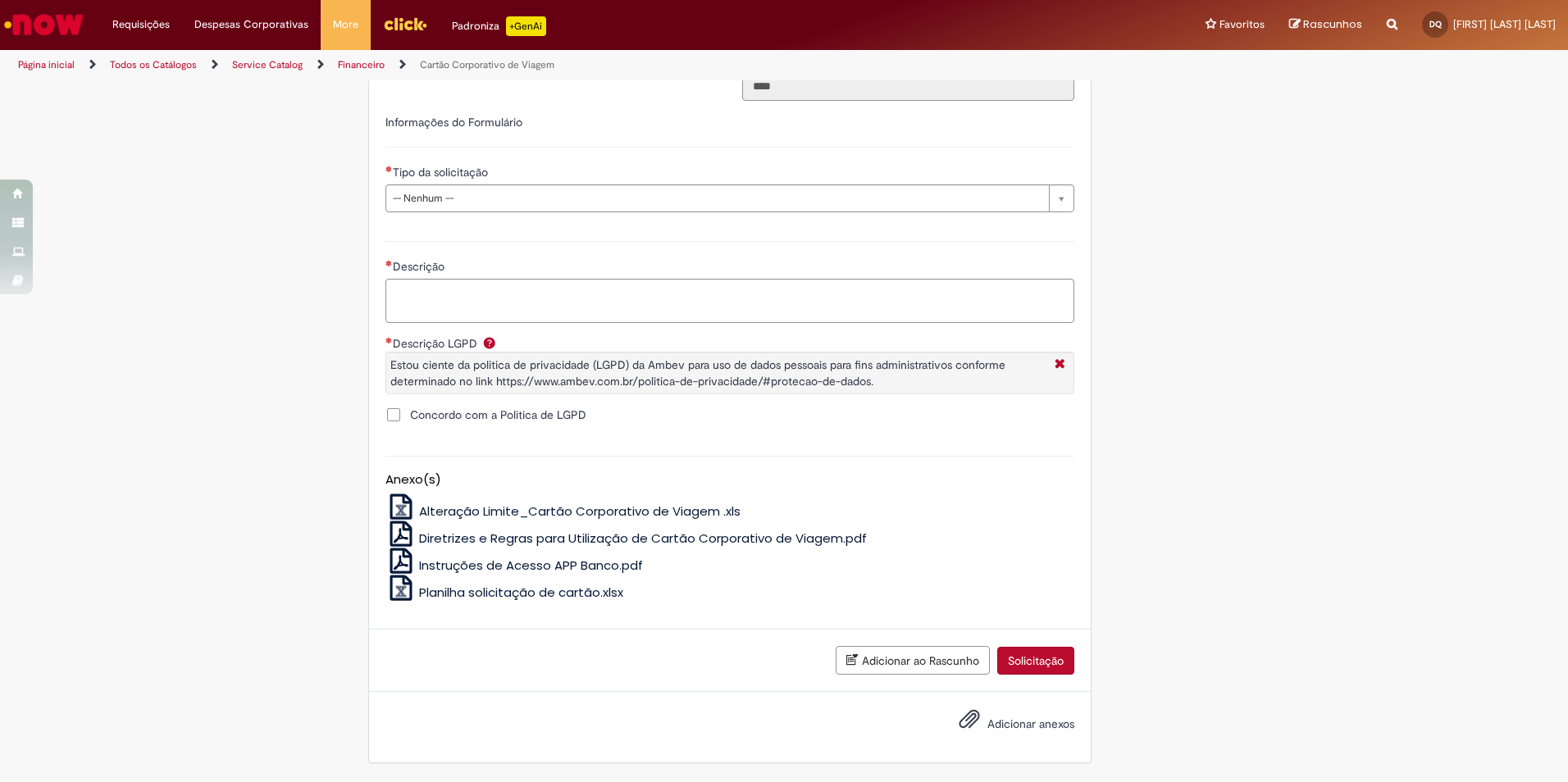 click on "Adicionar ao Rascunho        Solicitação" at bounding box center (730, 661) 